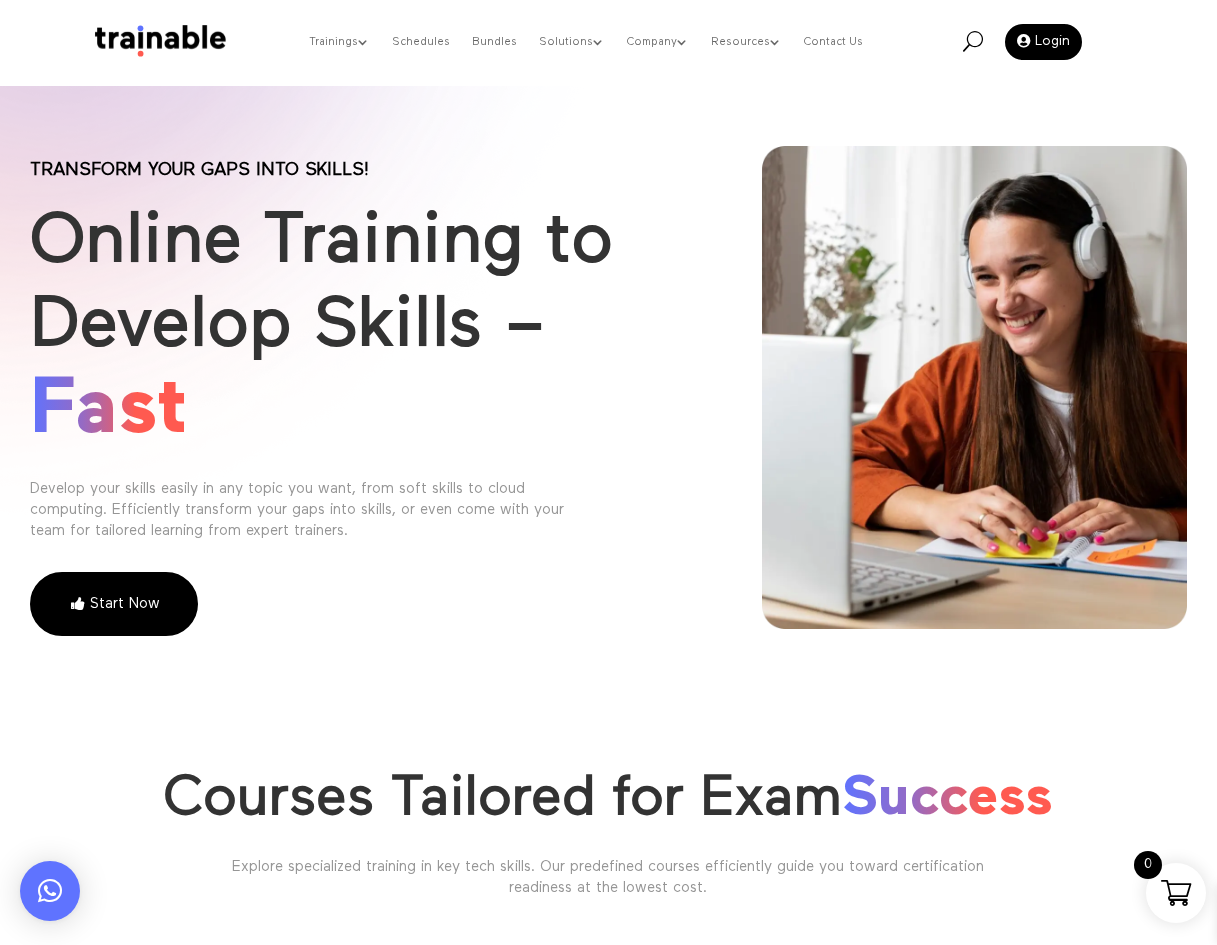 scroll, scrollTop: 557, scrollLeft: 0, axis: vertical 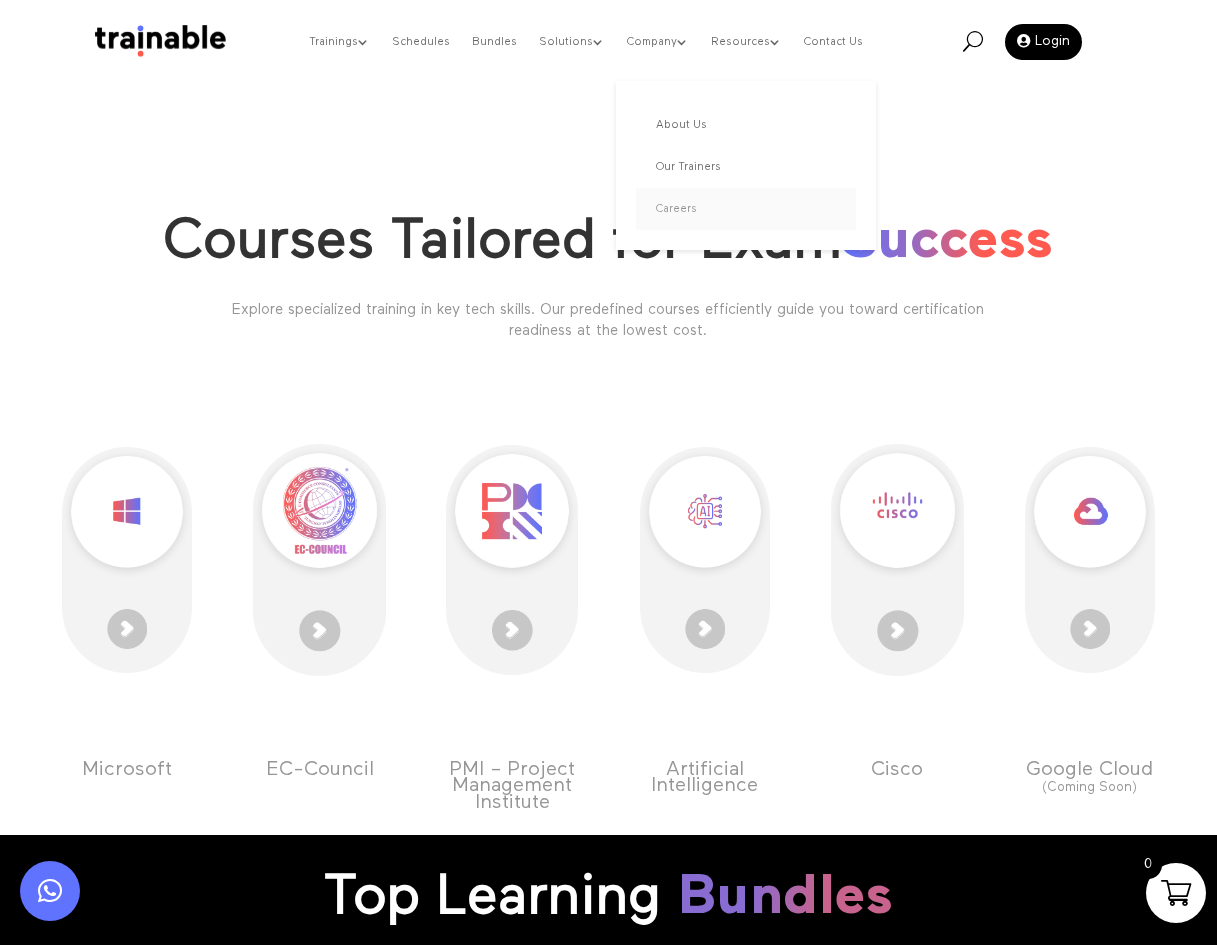 click on "Careers" at bounding box center (746, 209) 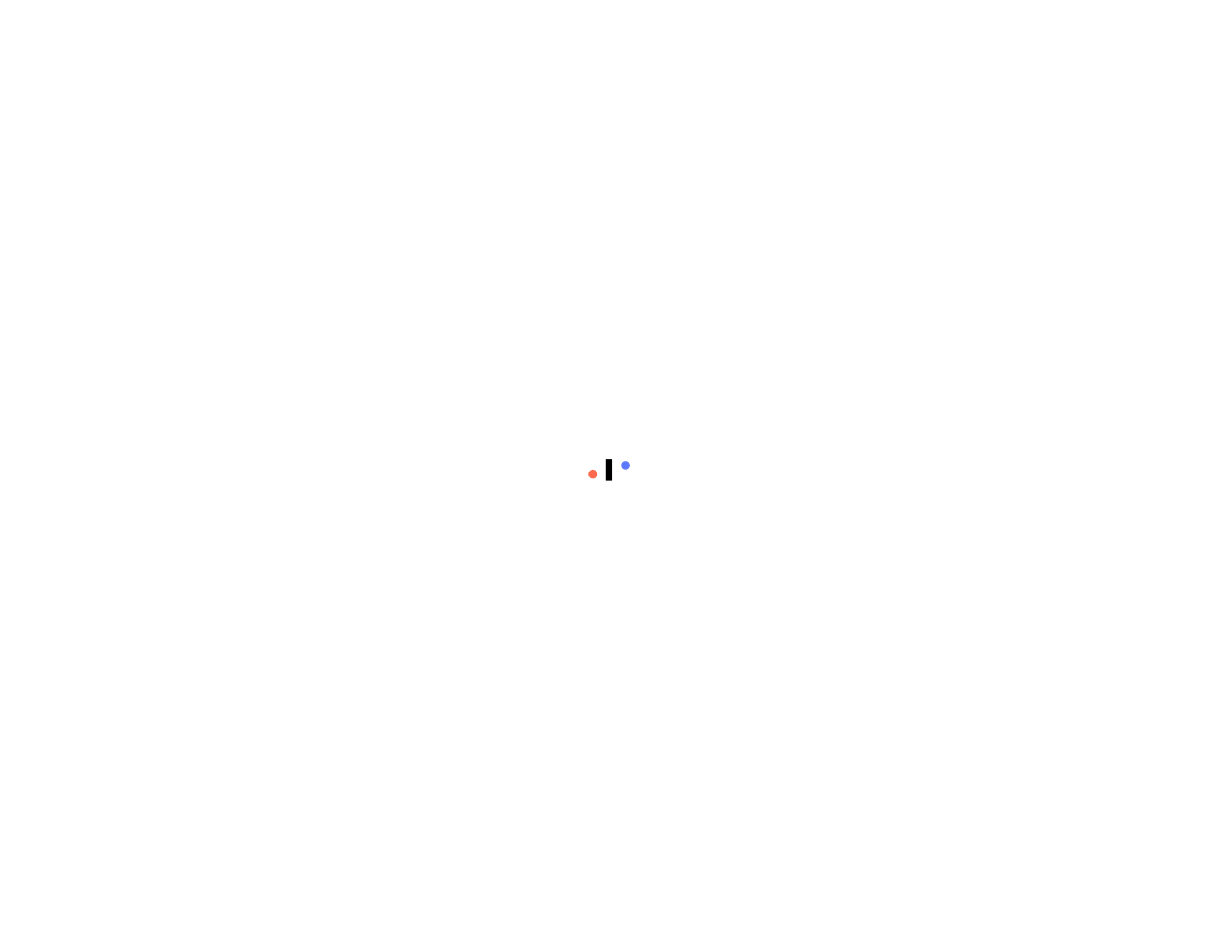 scroll, scrollTop: 0, scrollLeft: 0, axis: both 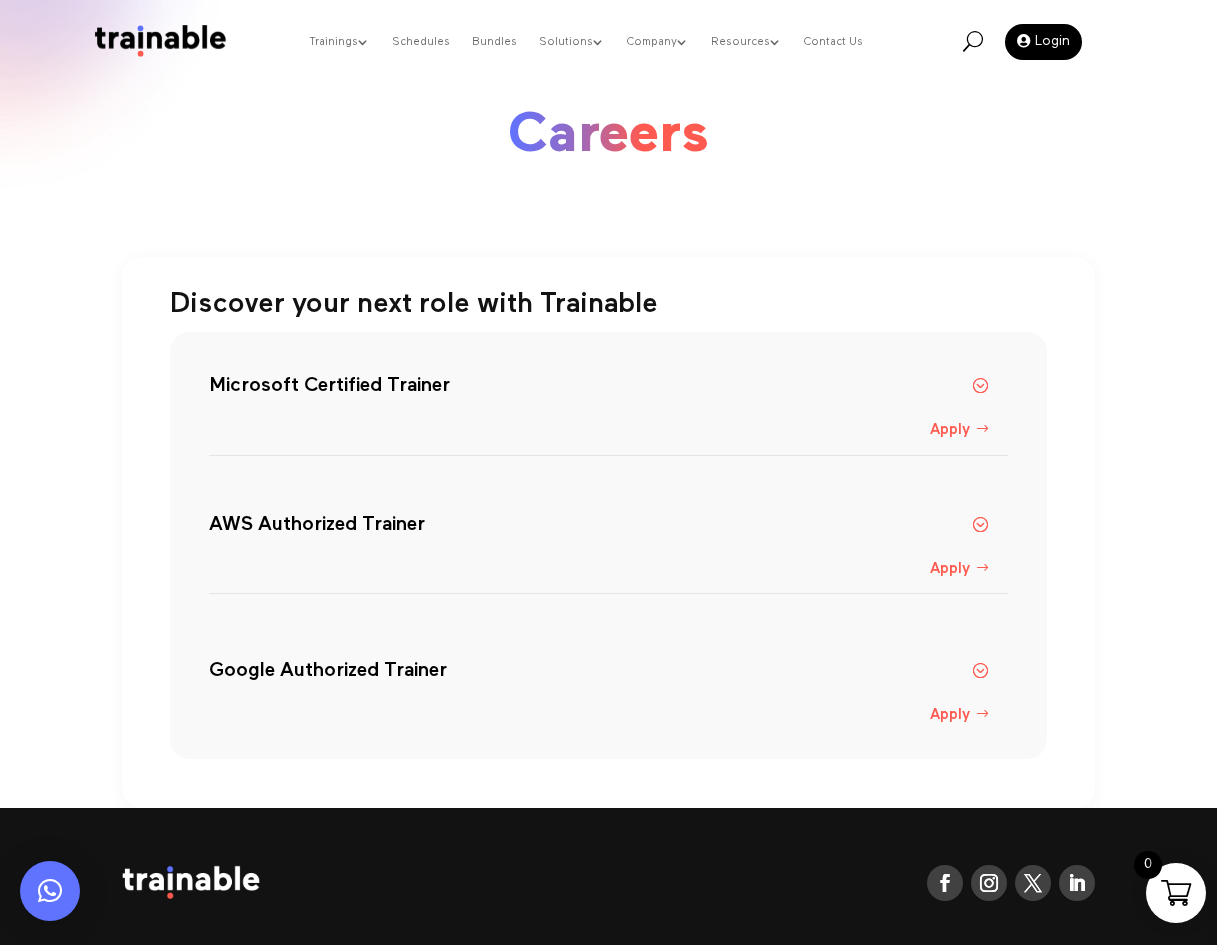 click on "Apply" at bounding box center [960, 430] 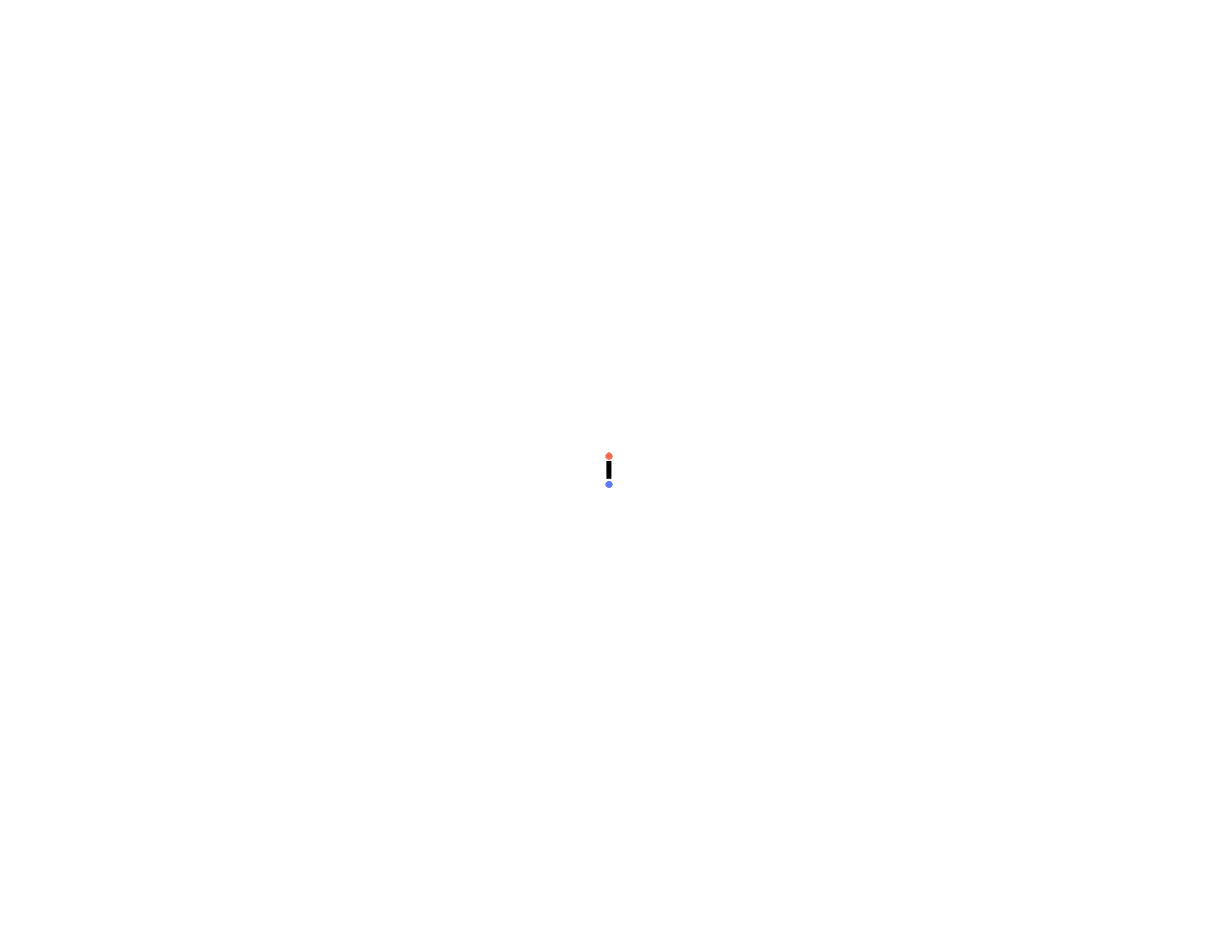 scroll, scrollTop: 0, scrollLeft: 0, axis: both 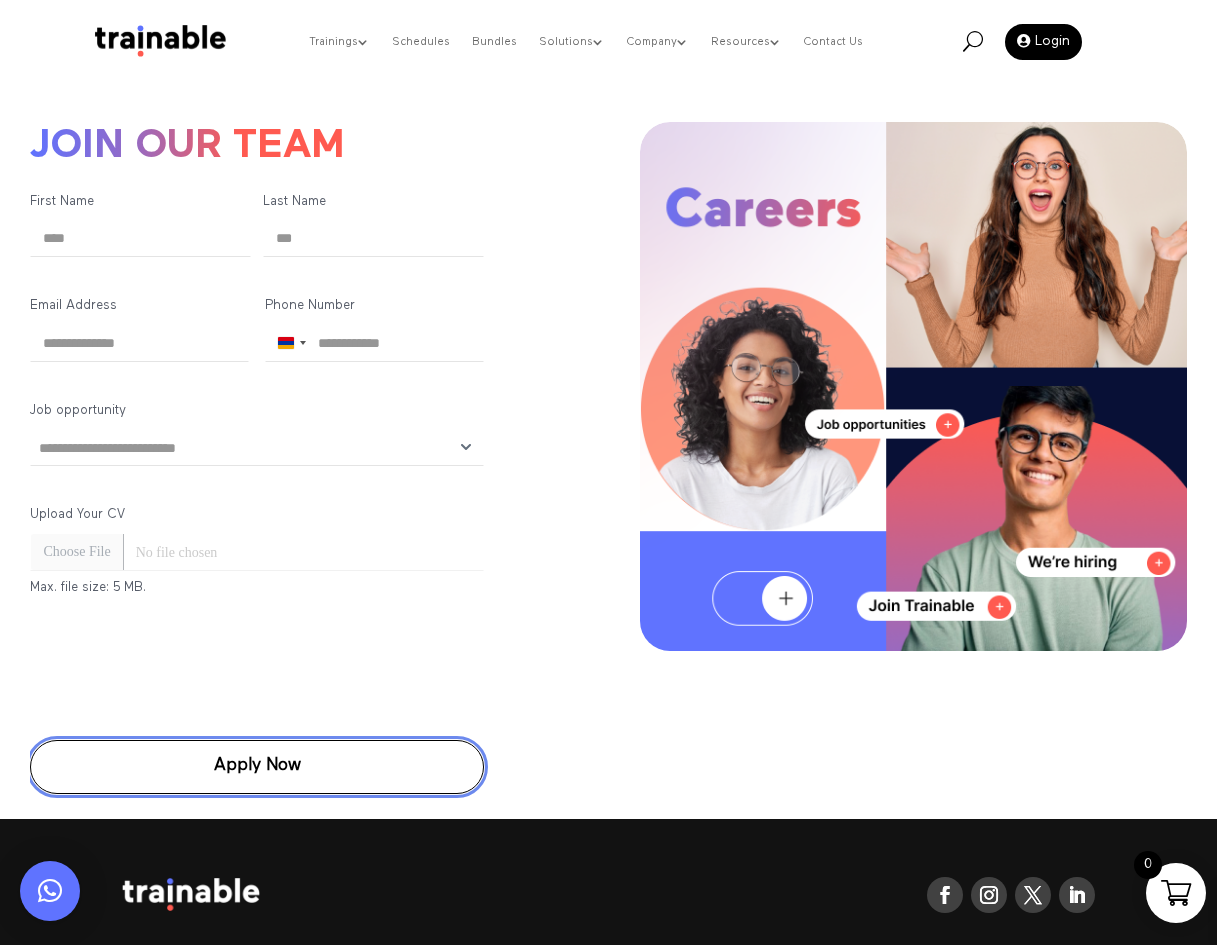 click on "Apply Now" at bounding box center [256, 767] 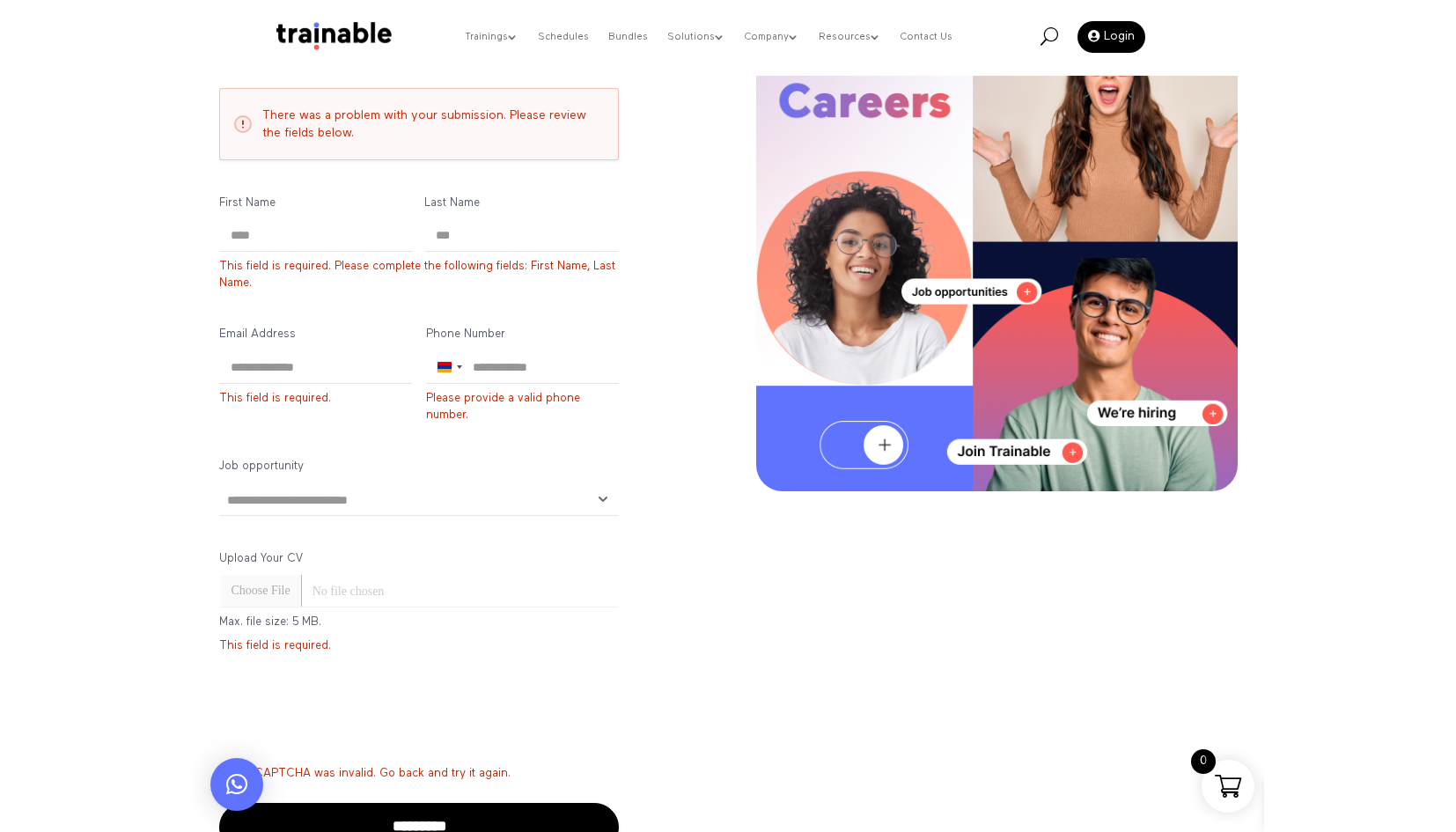 scroll, scrollTop: 0, scrollLeft: 0, axis: both 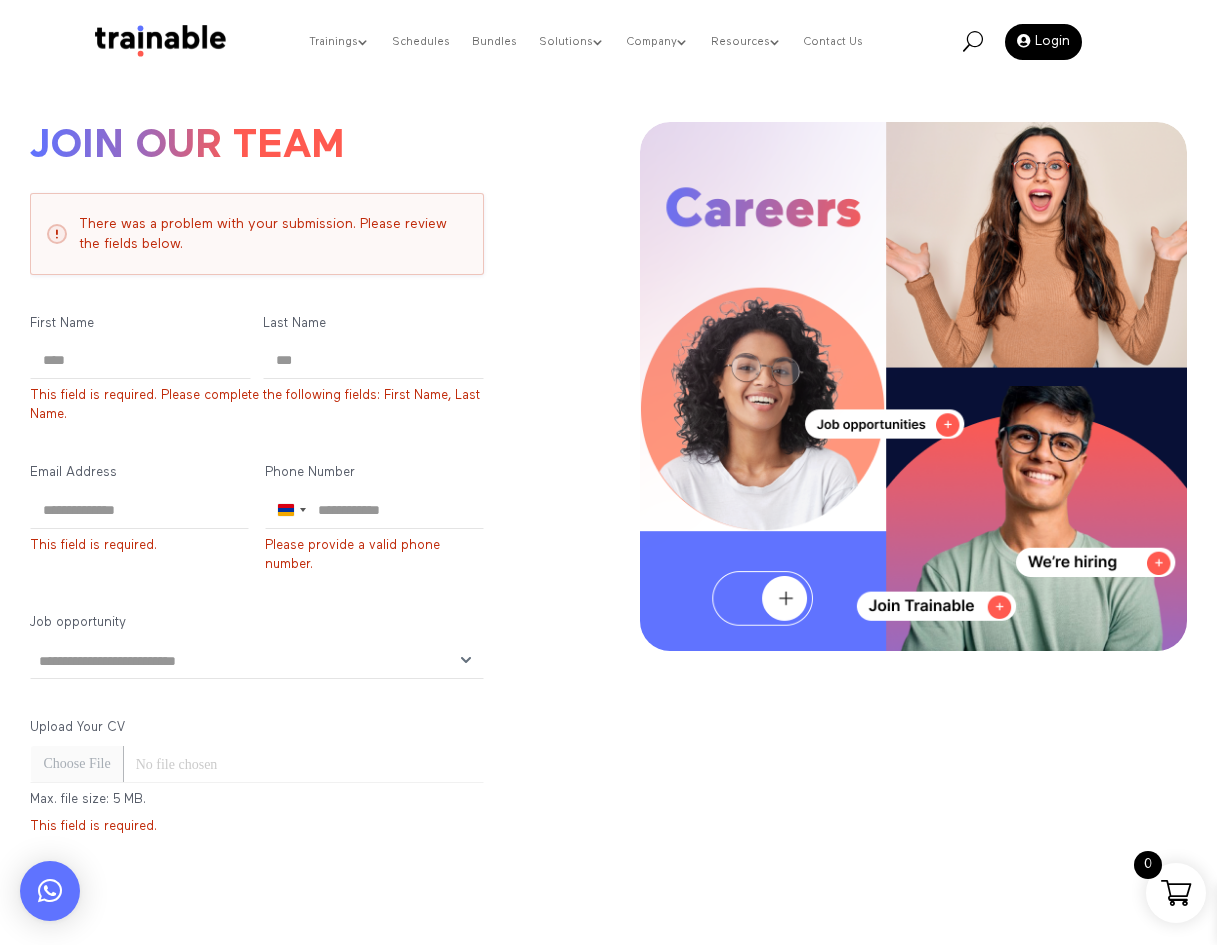 click on "There was a problem with your submission. Please review the fields below." at bounding box center (256, 234) 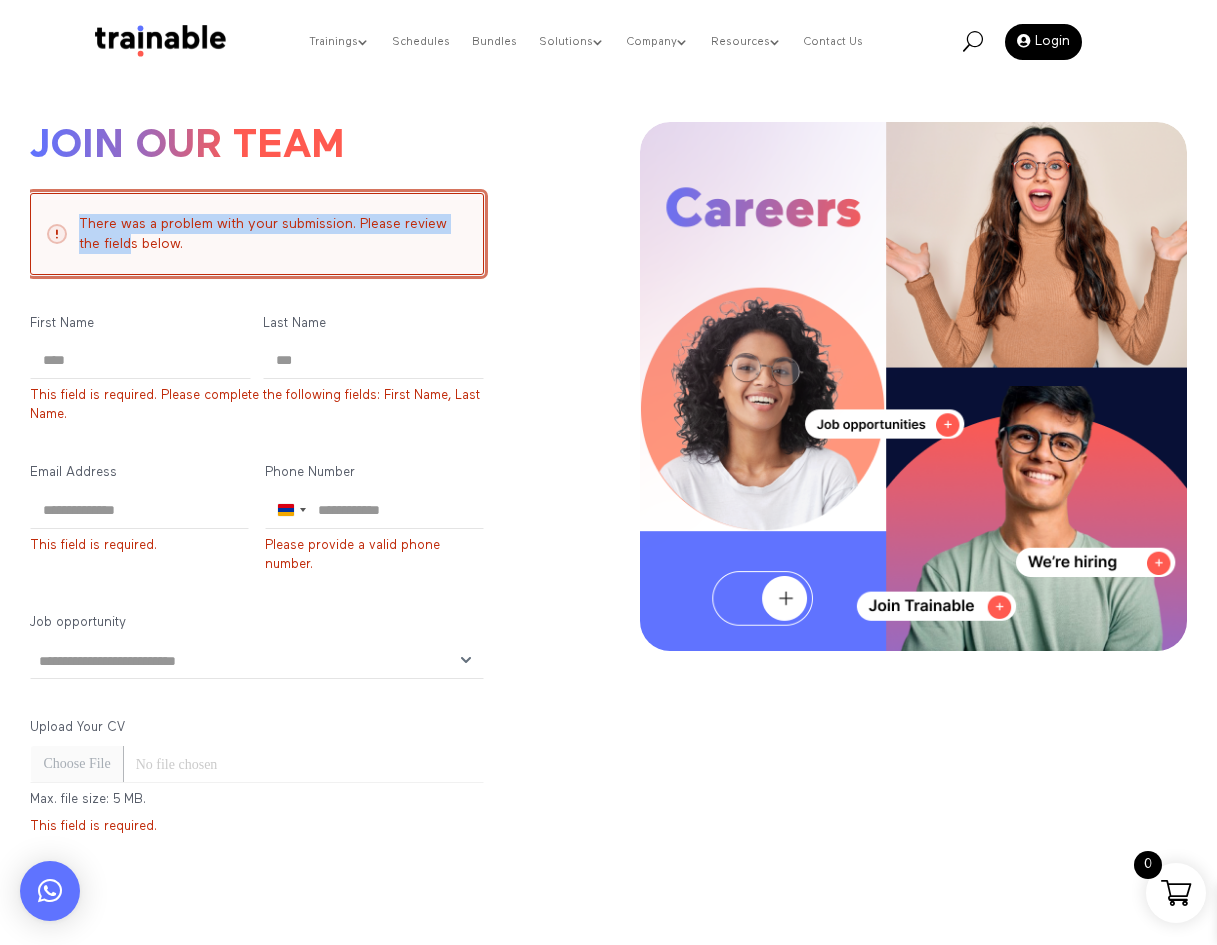 drag, startPoint x: 210, startPoint y: 243, endPoint x: 137, endPoint y: 245, distance: 73.02739 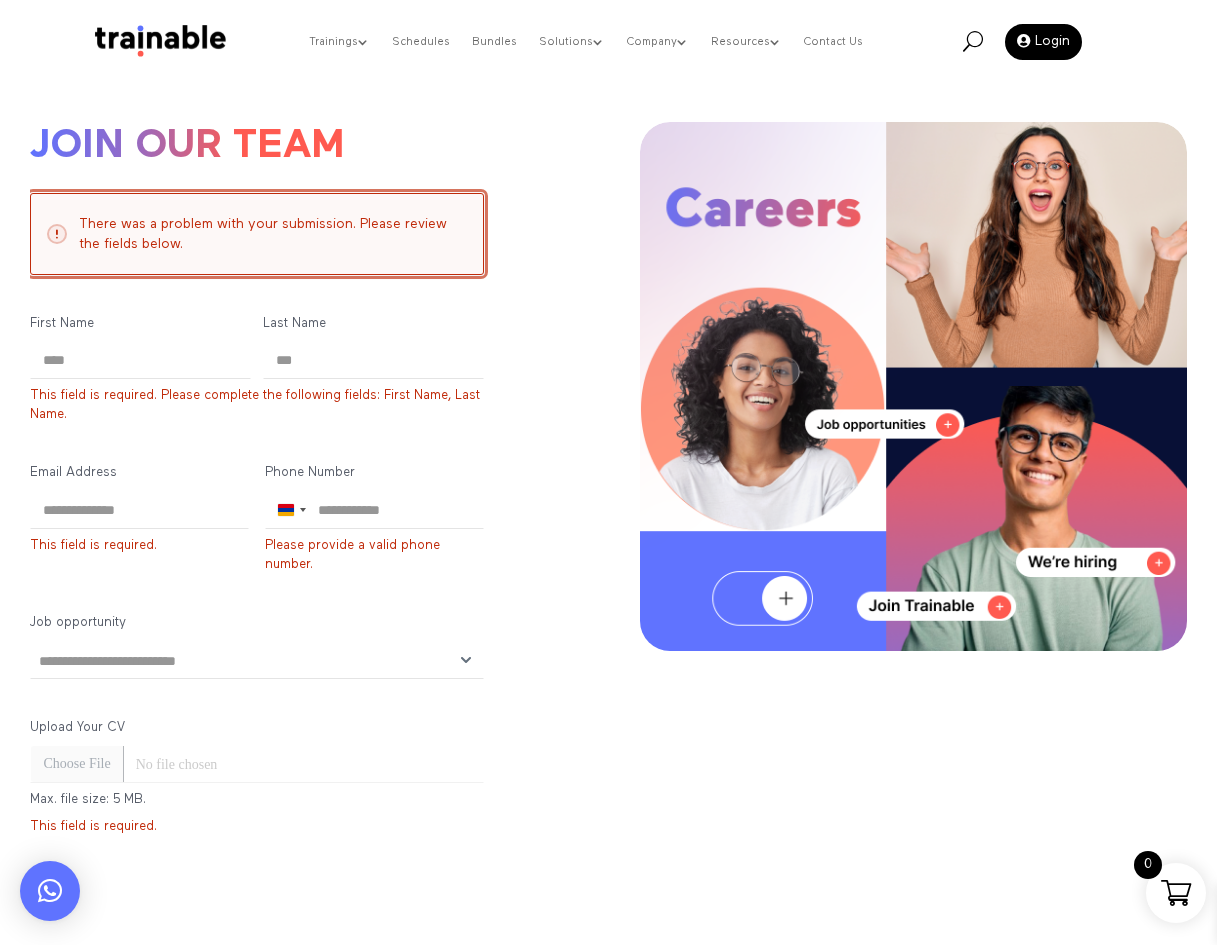 click on "There was a problem with your submission. Please review the fields below." at bounding box center [256, 234] 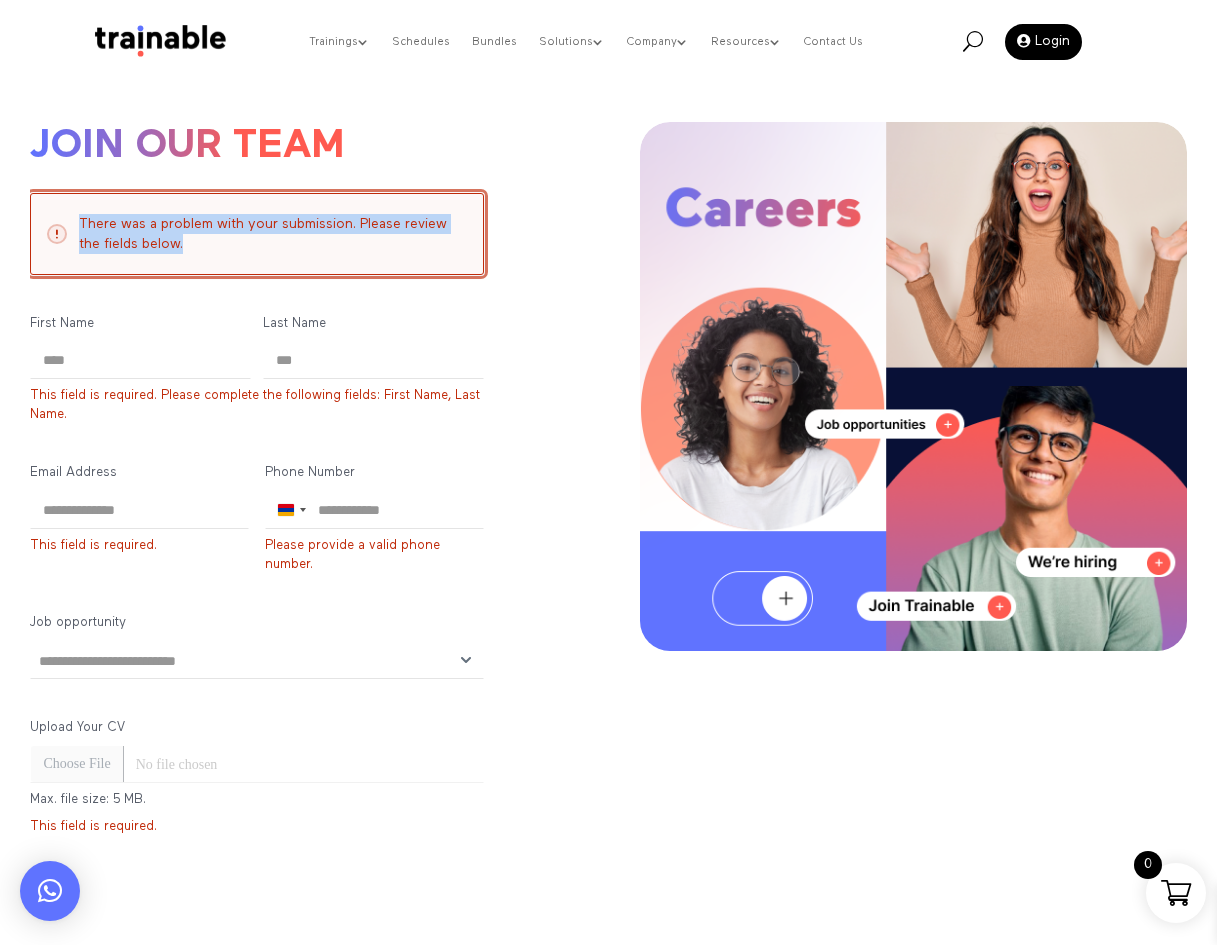 drag, startPoint x: 203, startPoint y: 248, endPoint x: 60, endPoint y: 227, distance: 144.53374 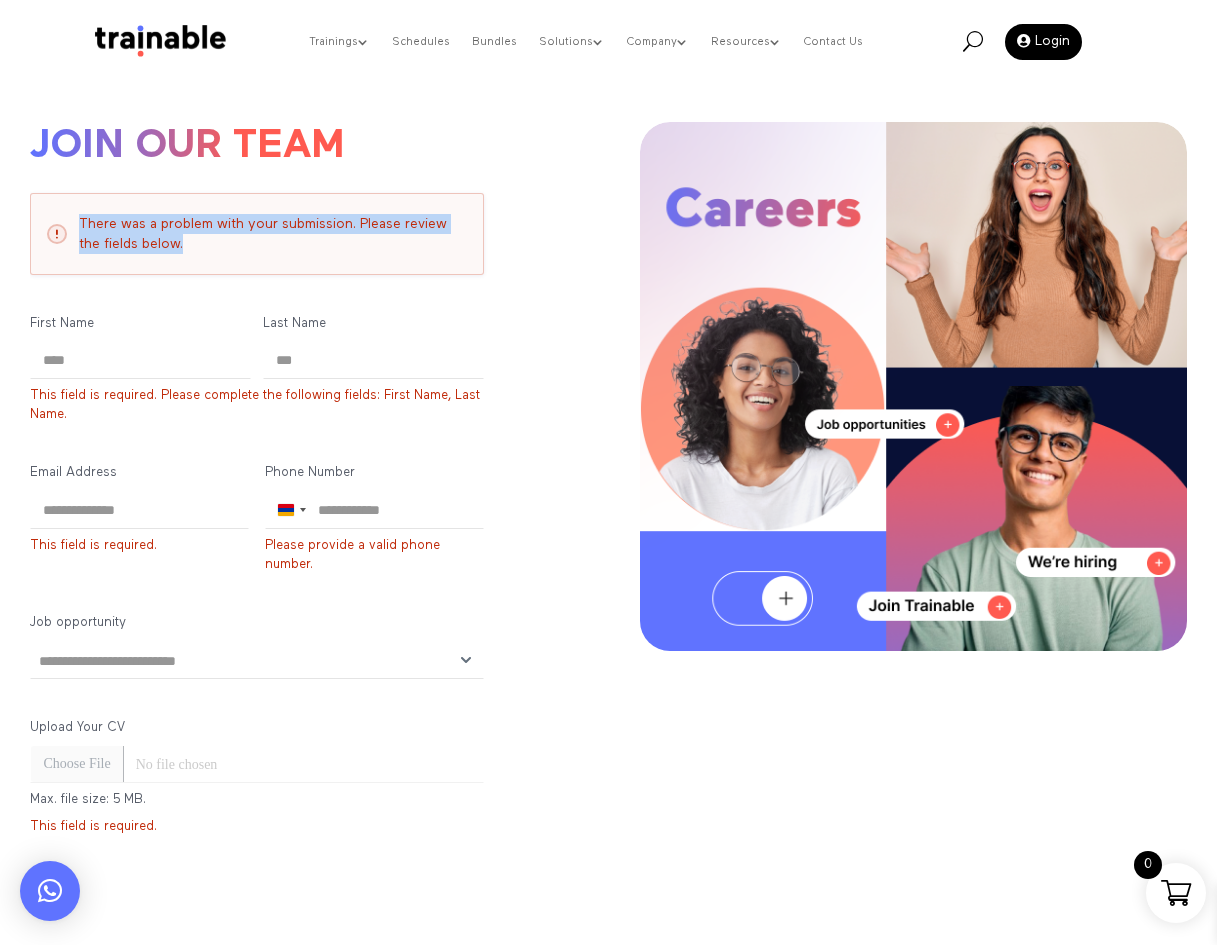 click on "Join Our Team
There was a problem with your submission. Please review the fields below.
careers apply now form
Name (Required)
First Name
Last Name
Email Address (Required)
+1" at bounding box center [303, 603] 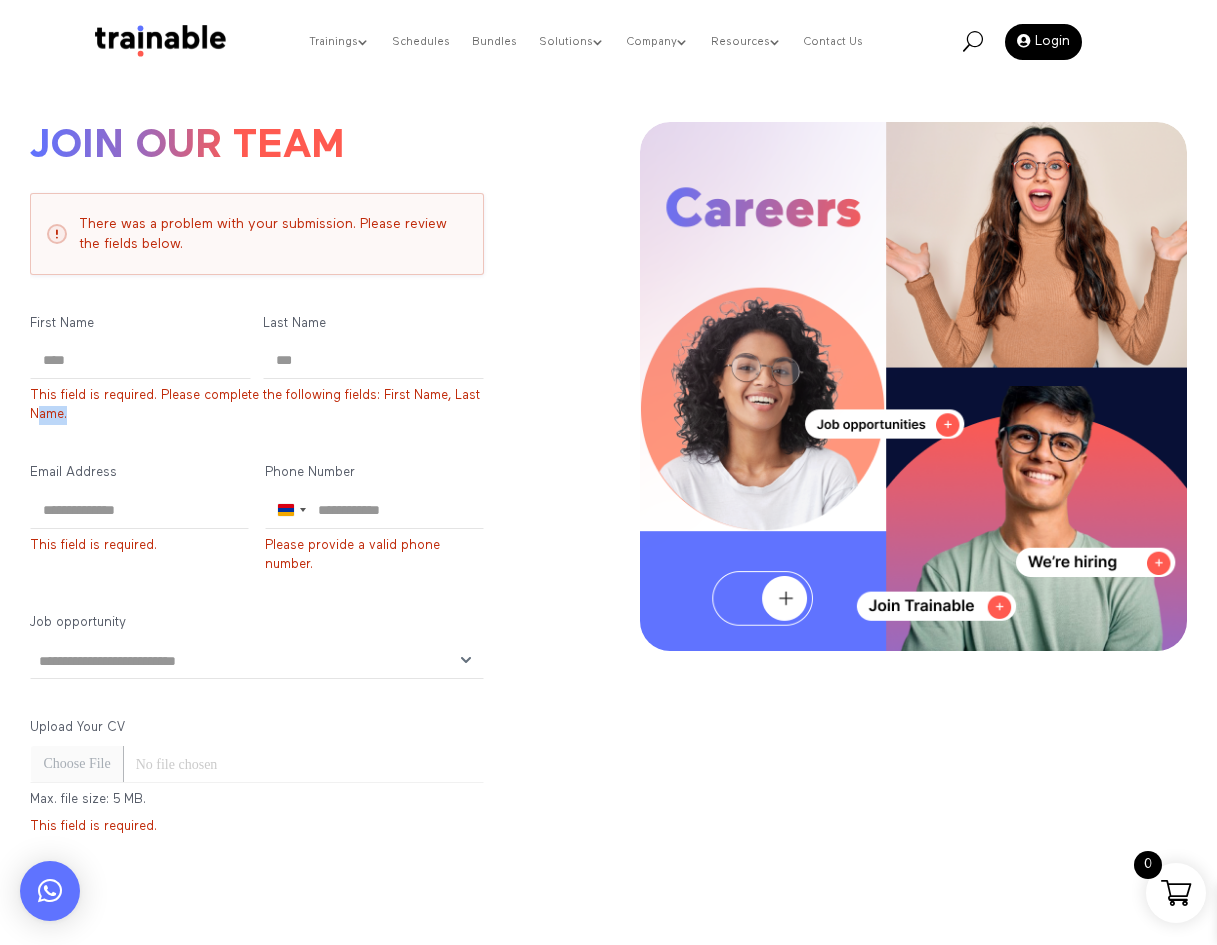 drag, startPoint x: 86, startPoint y: 430, endPoint x: 39, endPoint y: 413, distance: 49.979996 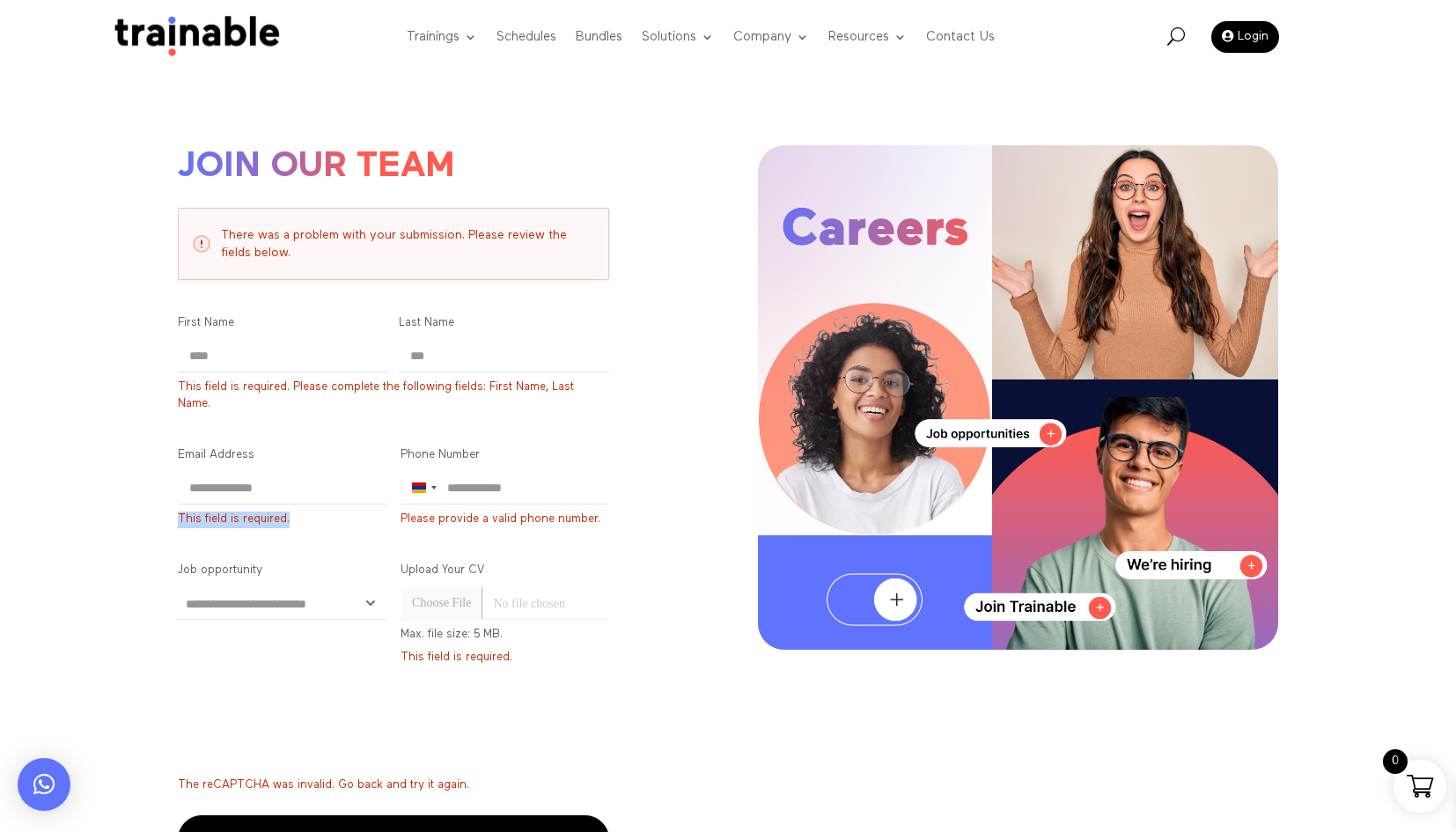 drag, startPoint x: 276, startPoint y: 525, endPoint x: 179, endPoint y: 515, distance: 97.5141 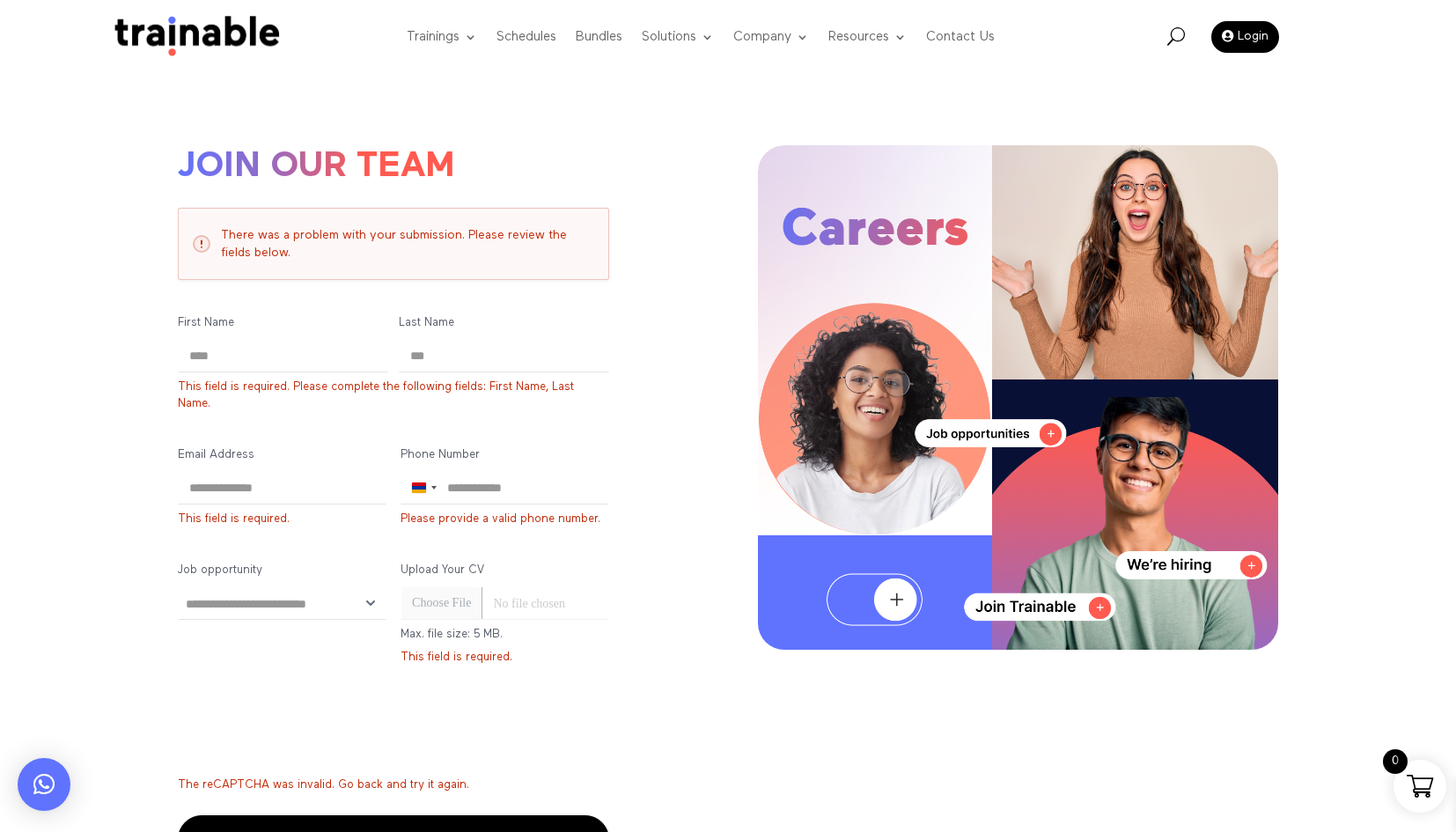 click on "Join Our Team
There was a problem with your submission. Please review the fields below.
careers apply now form
Name (Required)
First Name
Last Name
Email Address" at bounding box center [728, 442] 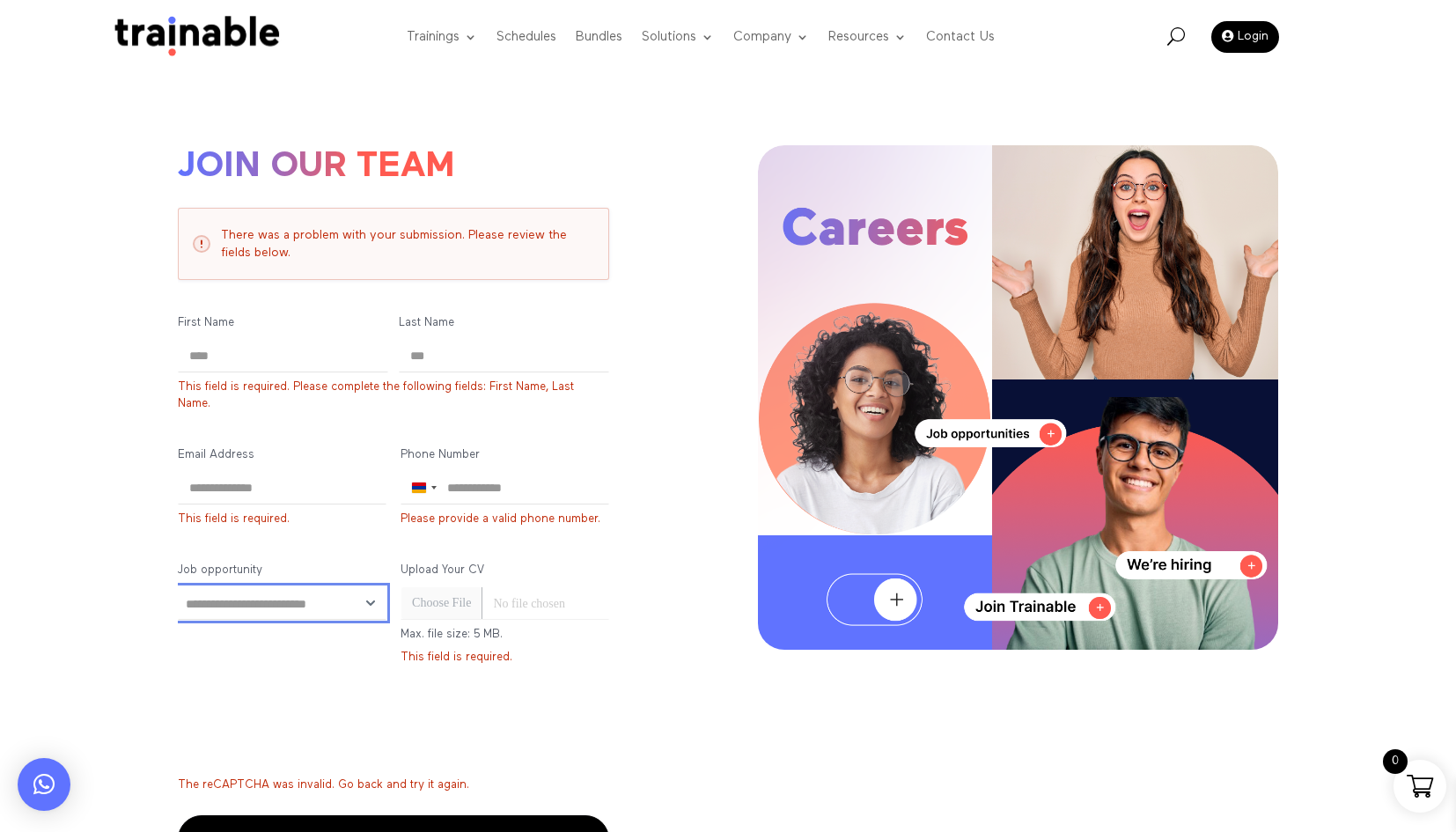 click on "**********" at bounding box center (282, 603) 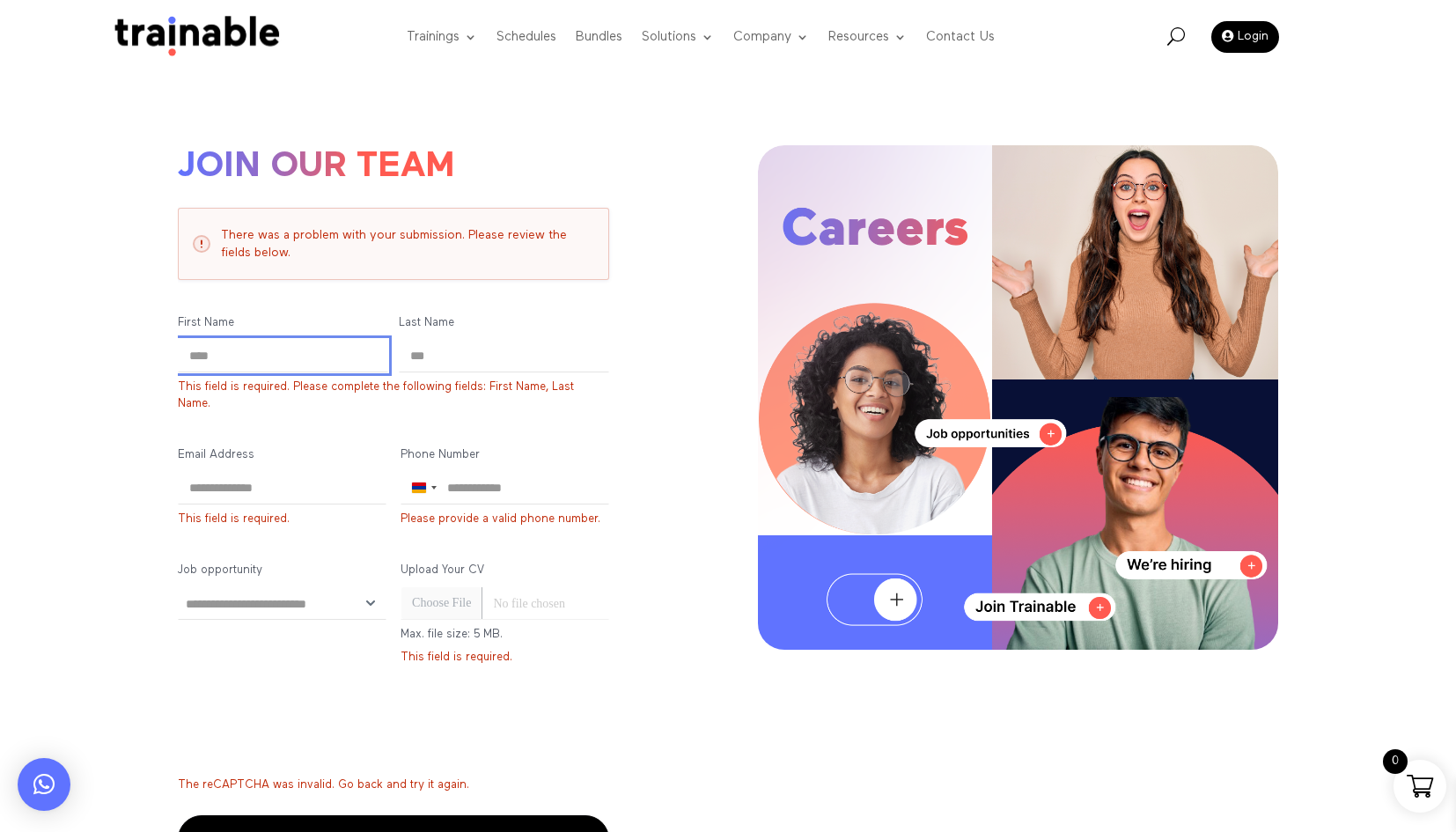 click on "First Name" at bounding box center [283, 356] 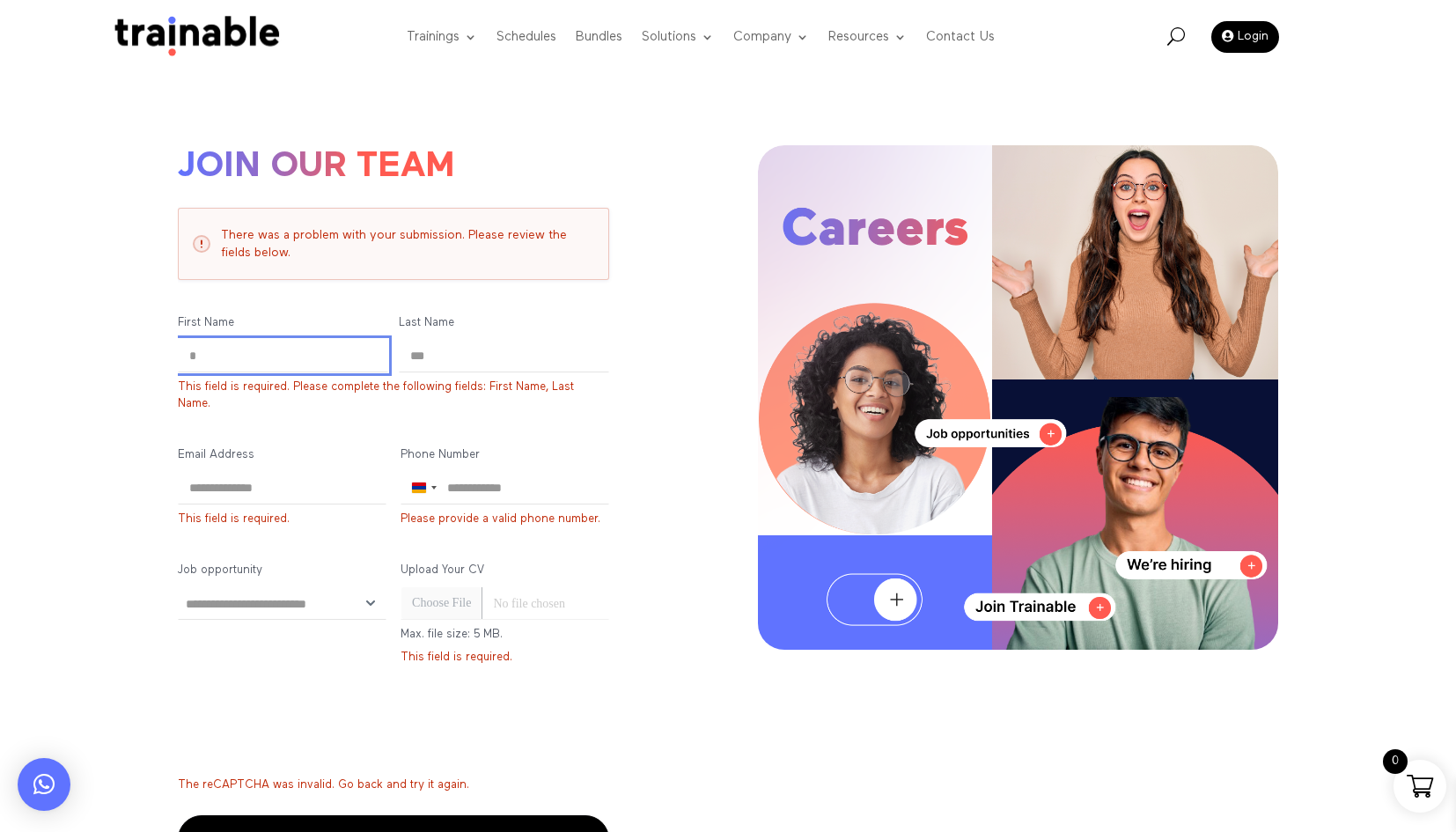 scroll, scrollTop: 176, scrollLeft: 0, axis: vertical 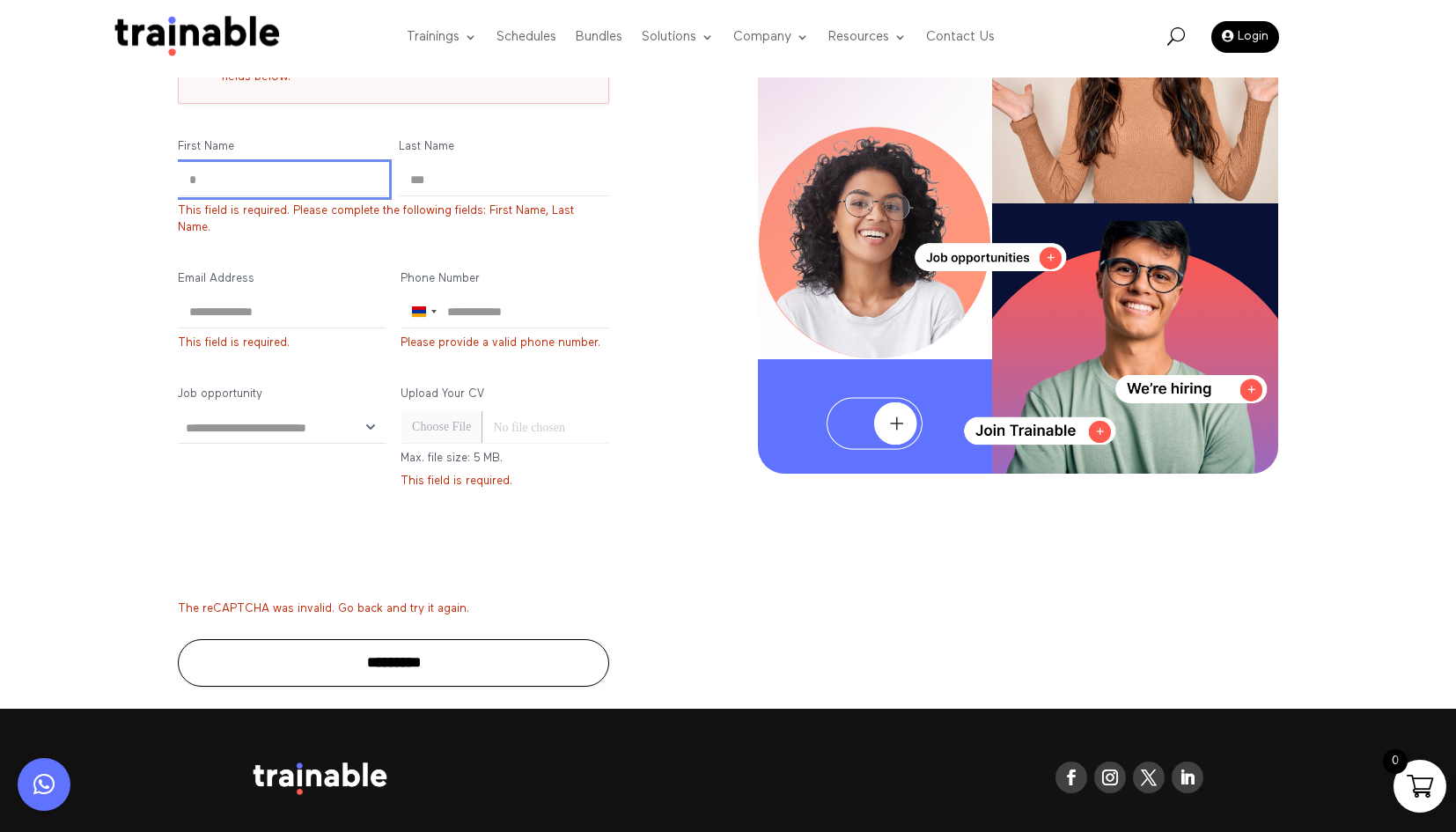 type on "*" 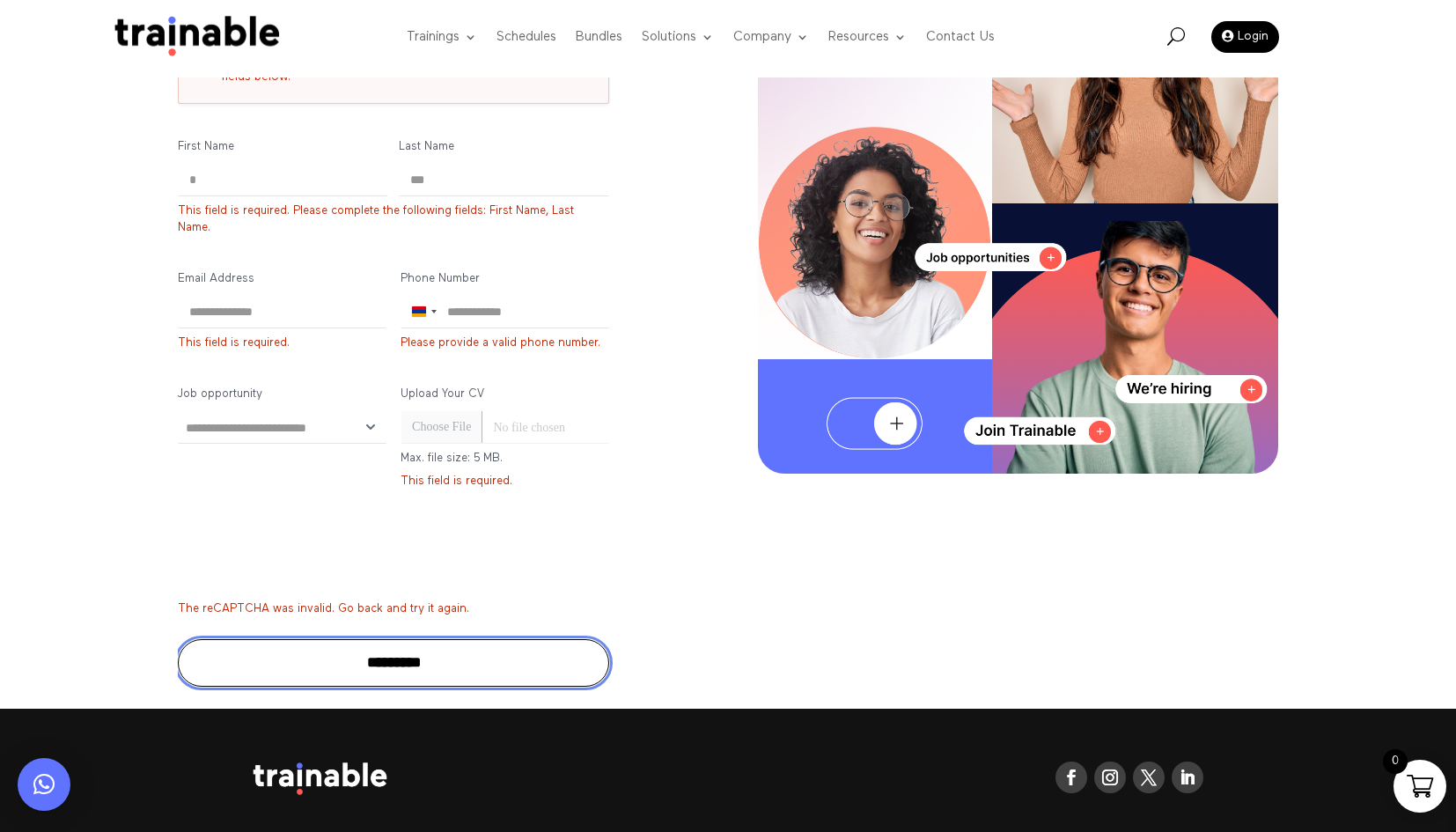 click on "*********" at bounding box center [393, 663] 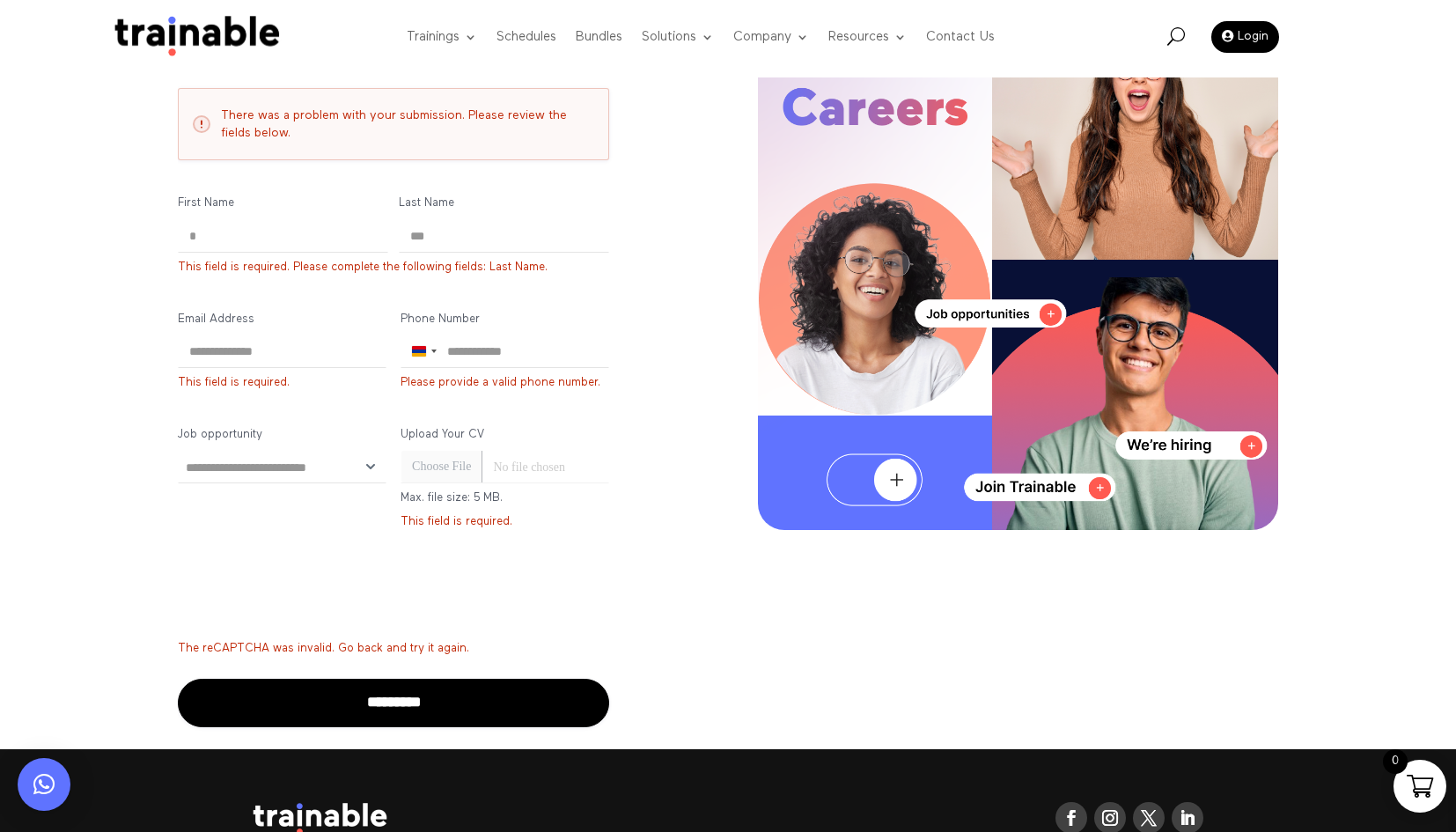 scroll, scrollTop: 18, scrollLeft: 7, axis: both 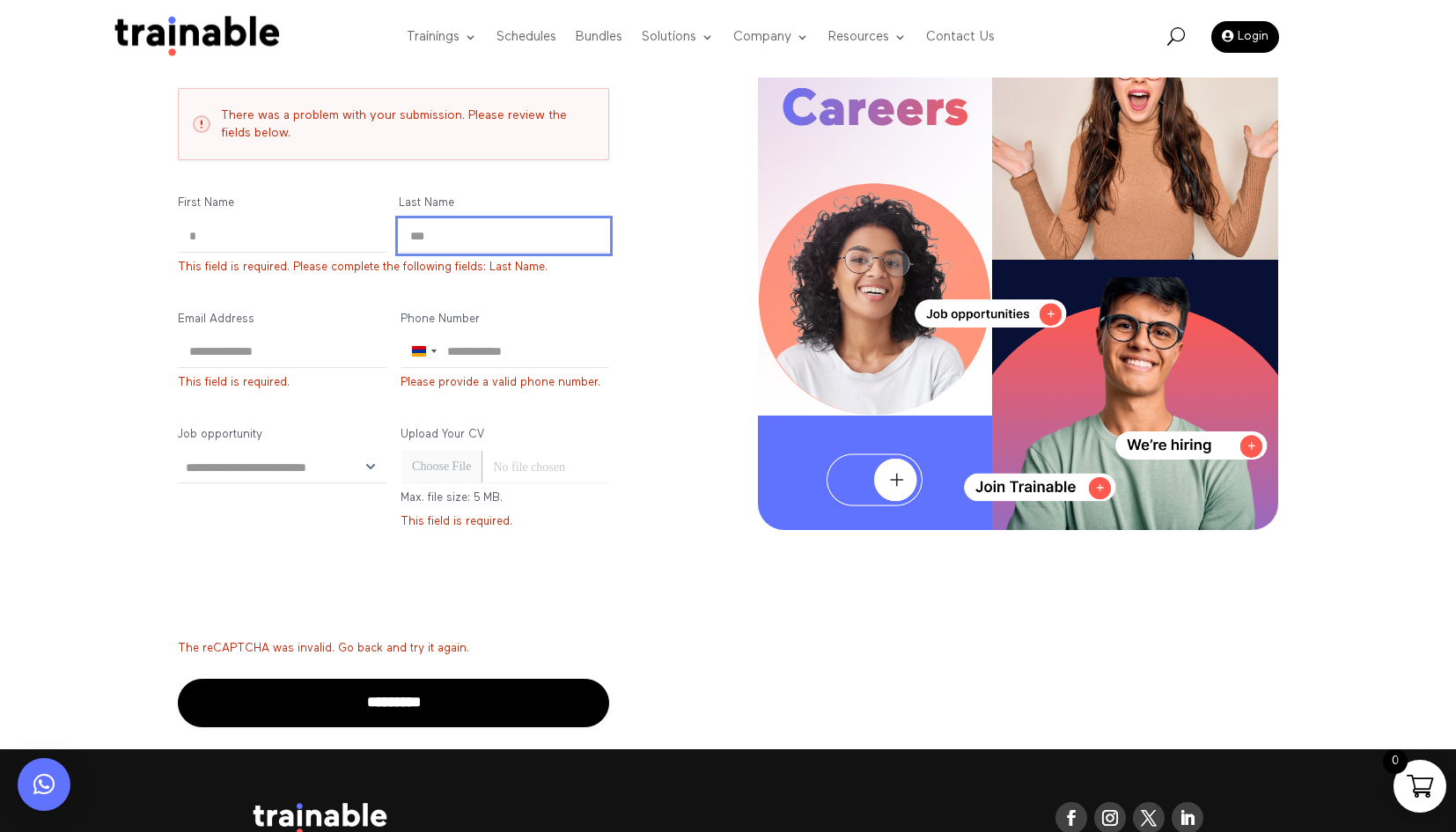 click on "Last Name" at bounding box center [504, 236] 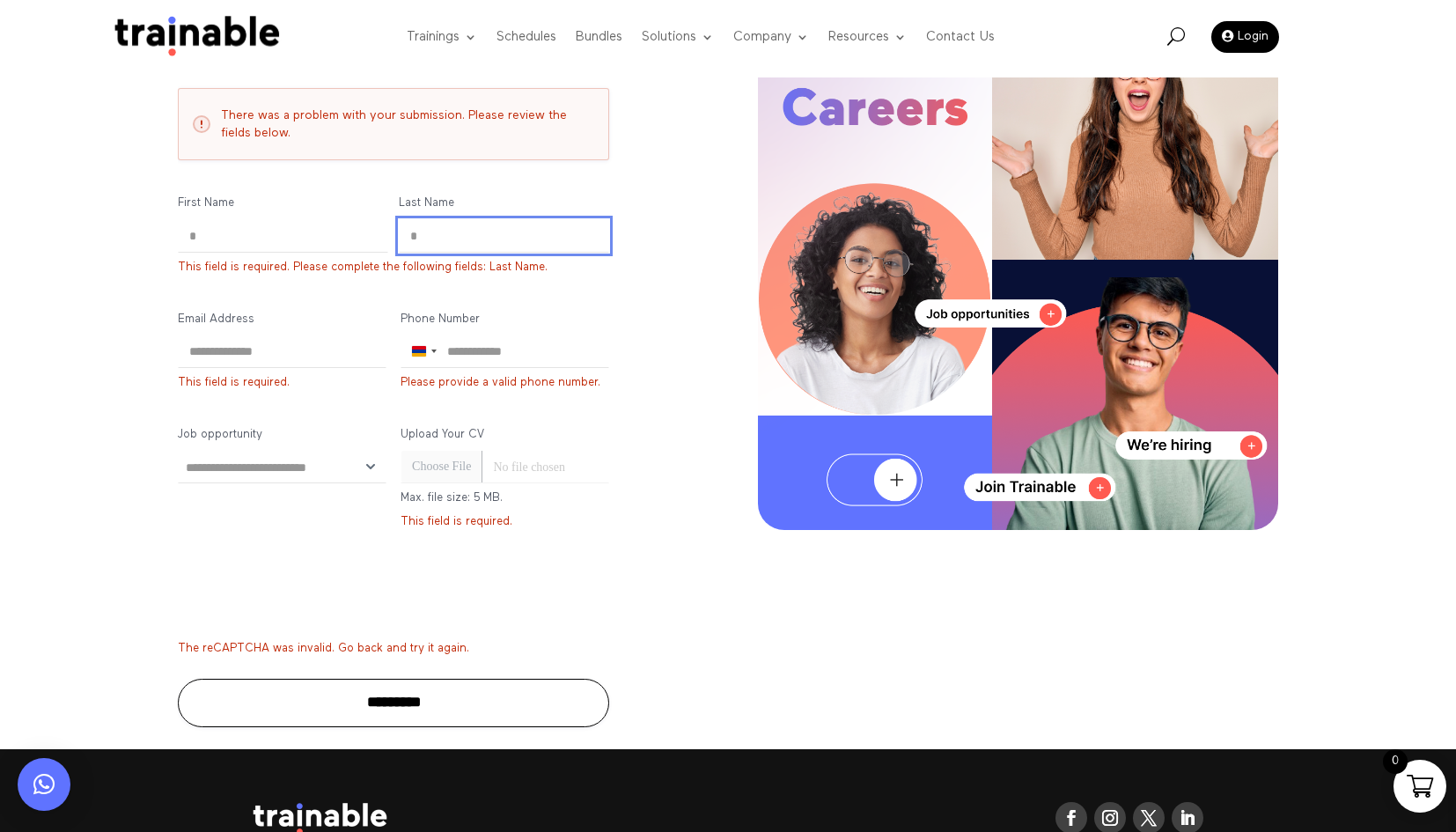 type on "*" 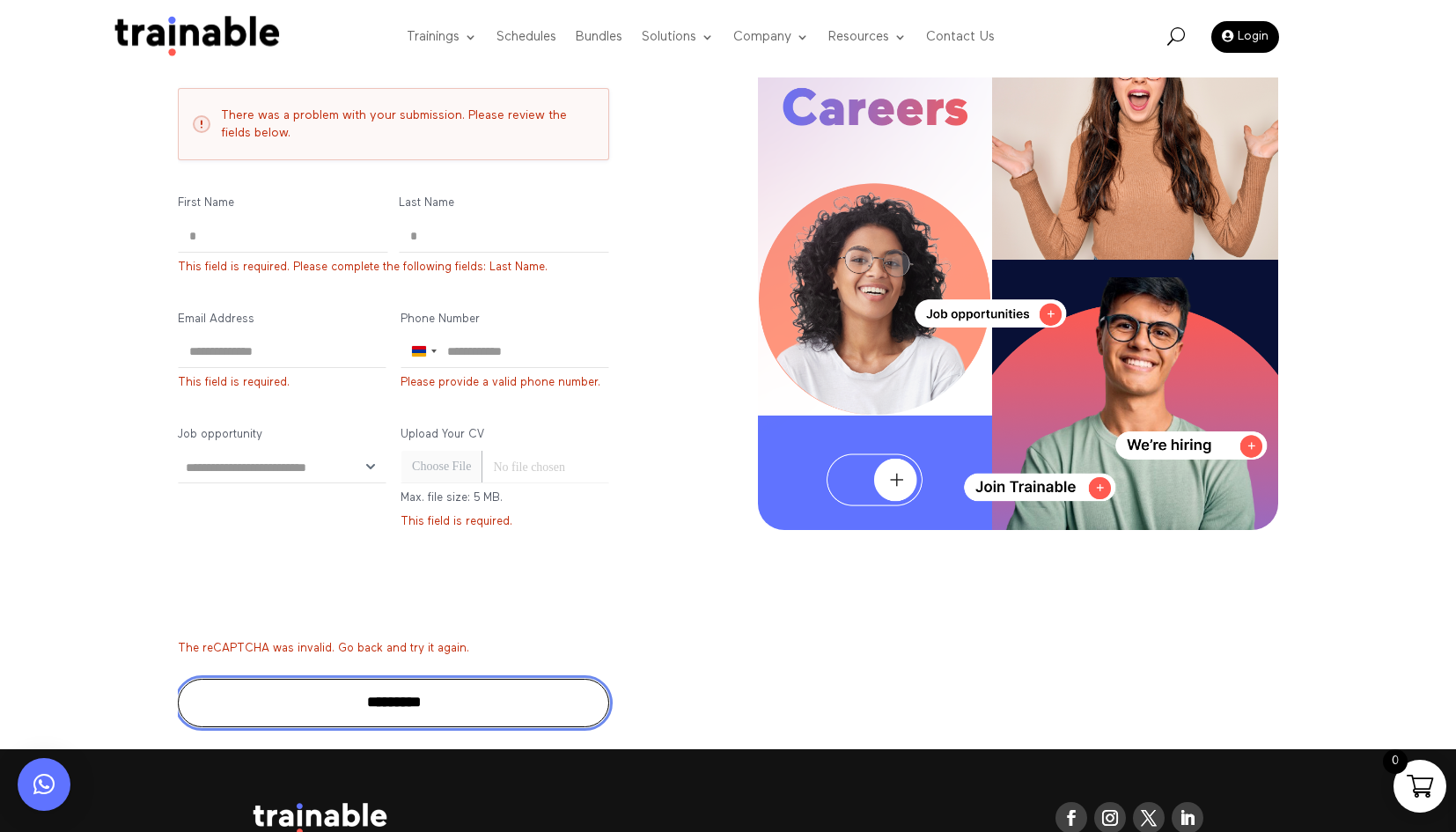 click on "*********" at bounding box center [393, 703] 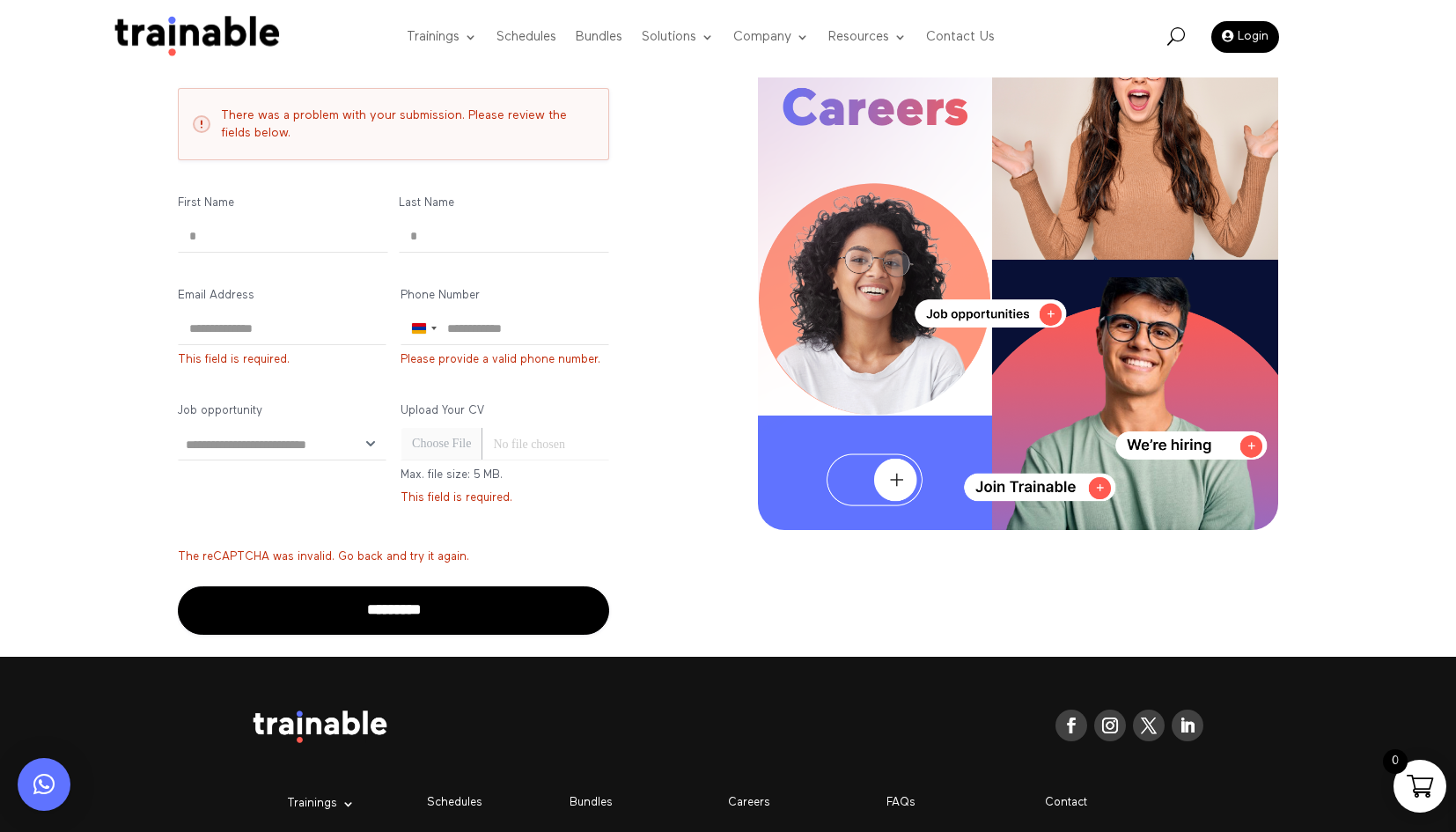 scroll, scrollTop: 18, scrollLeft: 7, axis: both 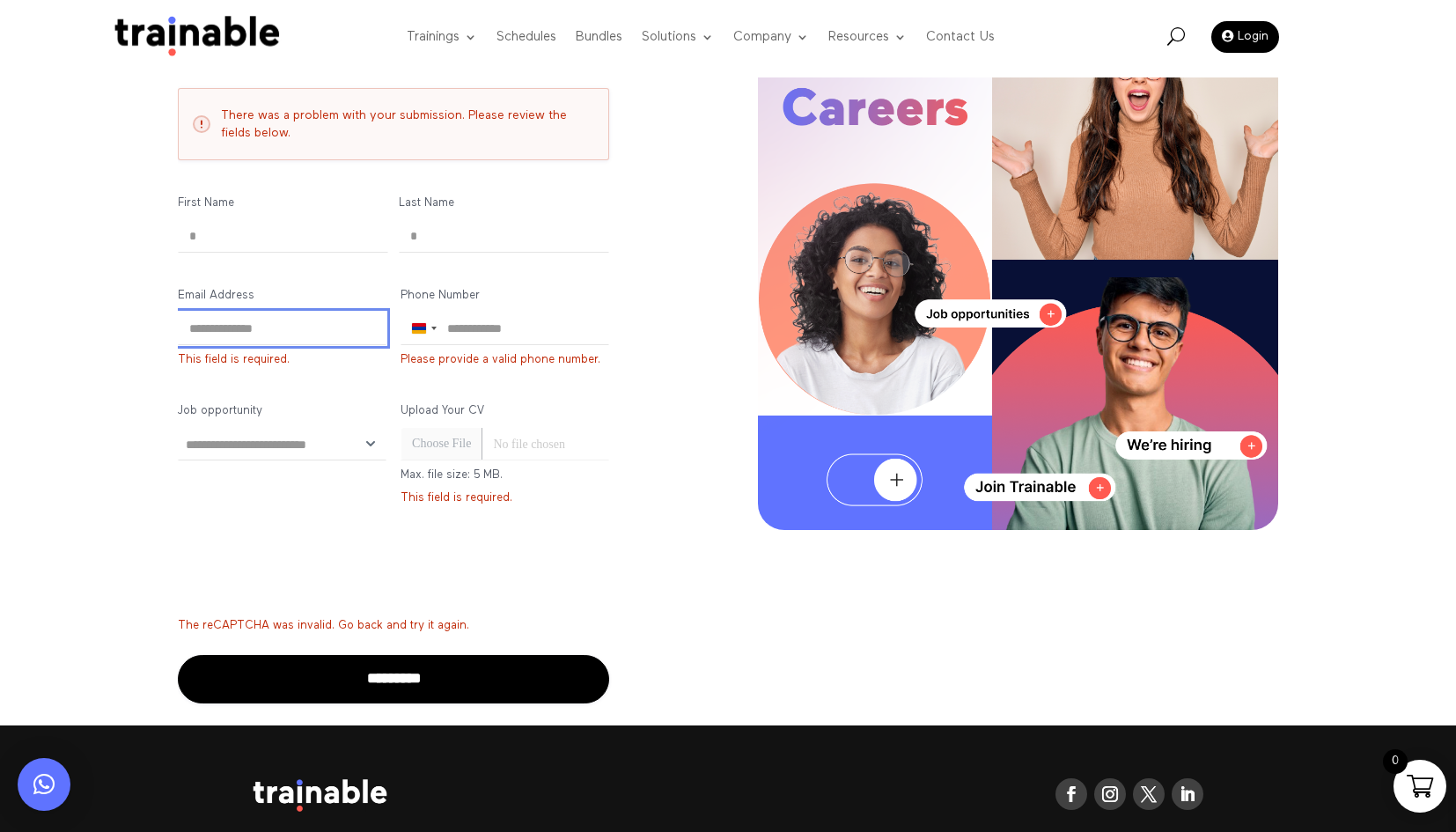 click on "Email Address (Required)" at bounding box center (282, 328) 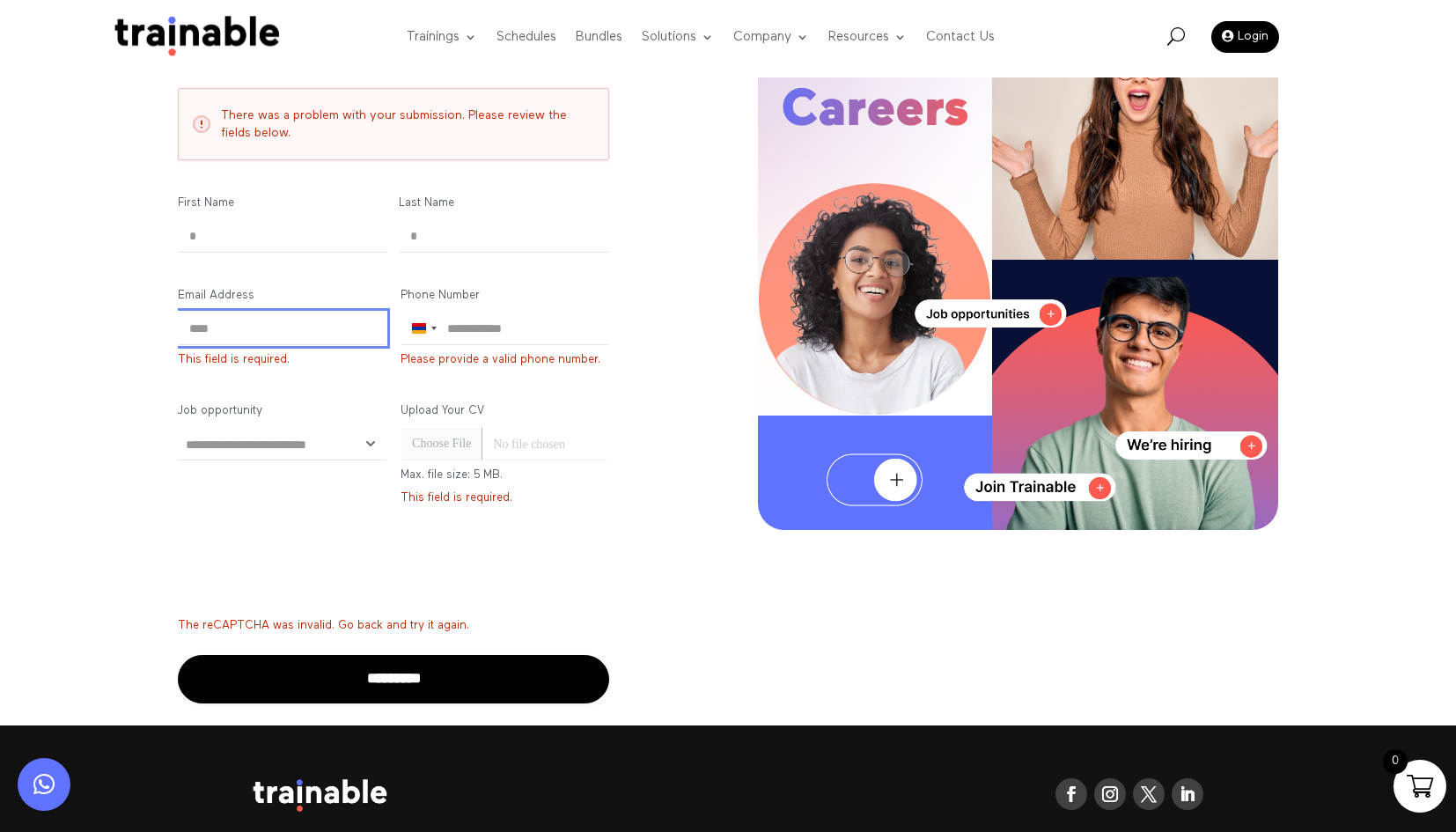 type on "****" 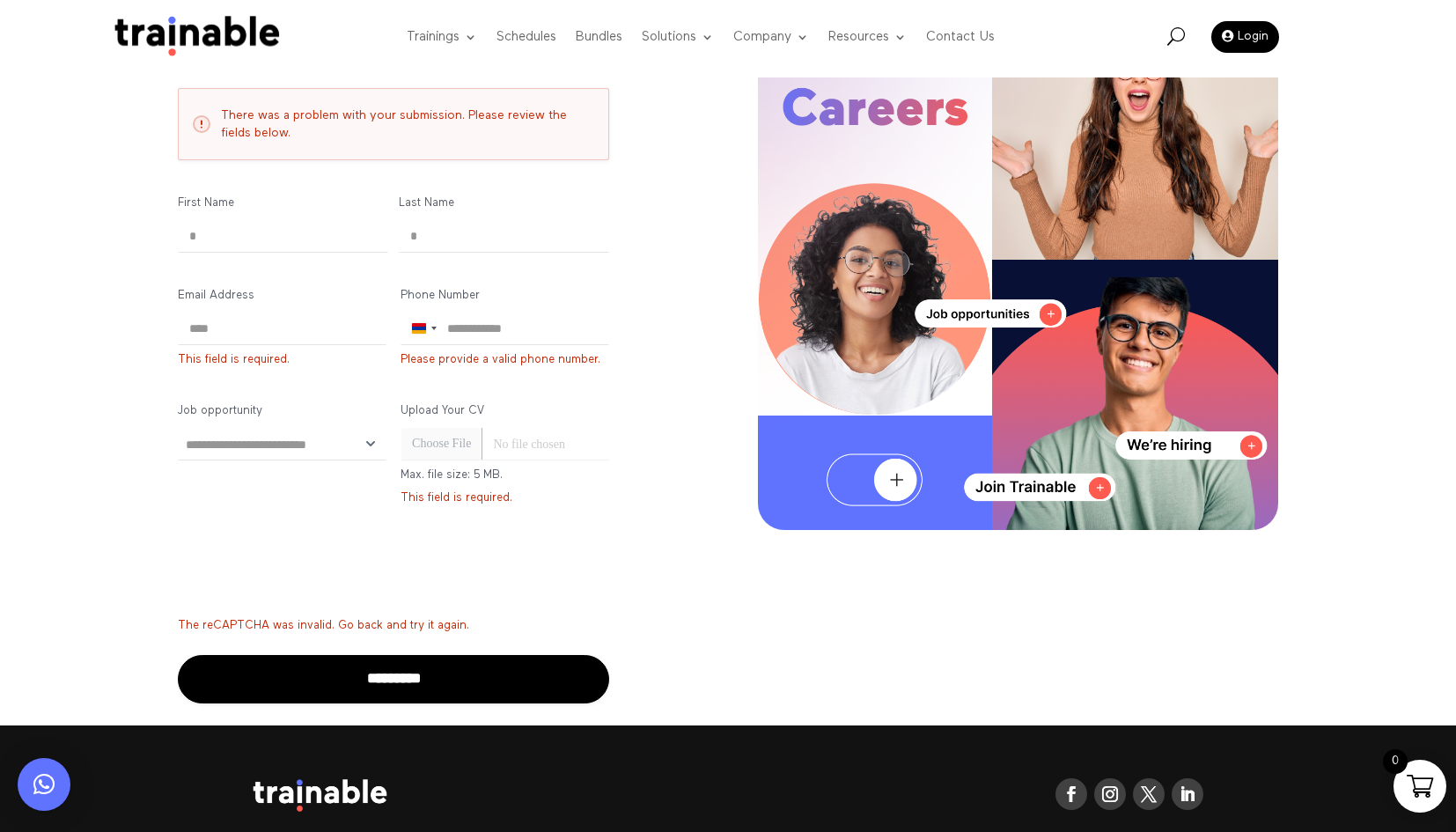click on "Name (Required)
First Name
*
Last Name
*
Email Address (Required)
****
This field is required. Phone Number (Required) Armenia +374 Afghanistan +93 Åland Islands +358 Albania +355 Algeria +213 American Samoa +1 Andorra +376 Angola +244 Anguilla +1 Antigua & Barbuda +1 Argentina +54 Armenia +374 Aruba +297 Ascension Island +247 Australia +61 Austria +43 Azerbaijan +994 Bahamas +1 Bahrain +973 Bangladesh +880 Barbados +1 +375" at bounding box center (393, 449) 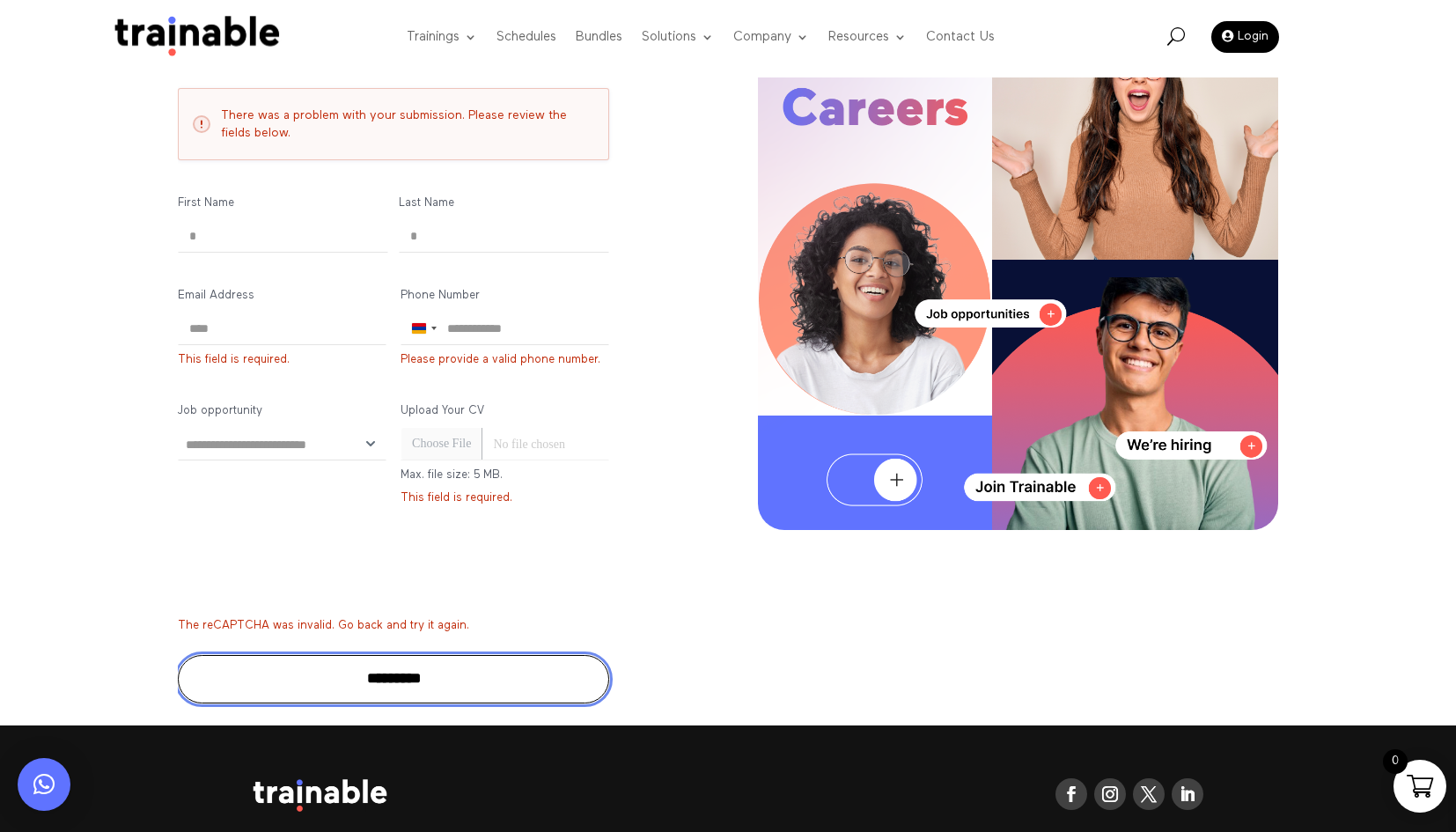 click on "*********" at bounding box center [393, 679] 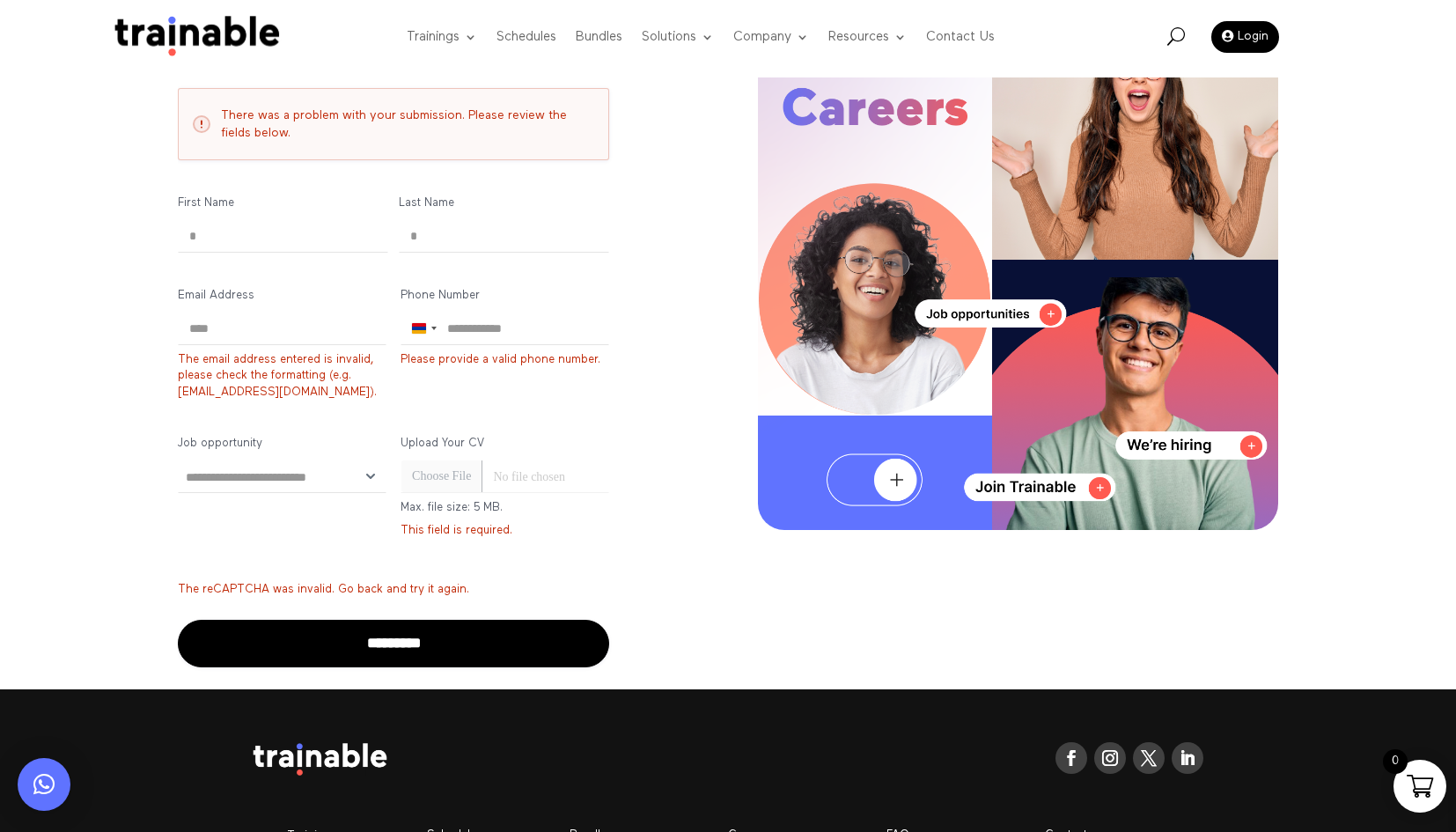 scroll, scrollTop: 18, scrollLeft: 7, axis: both 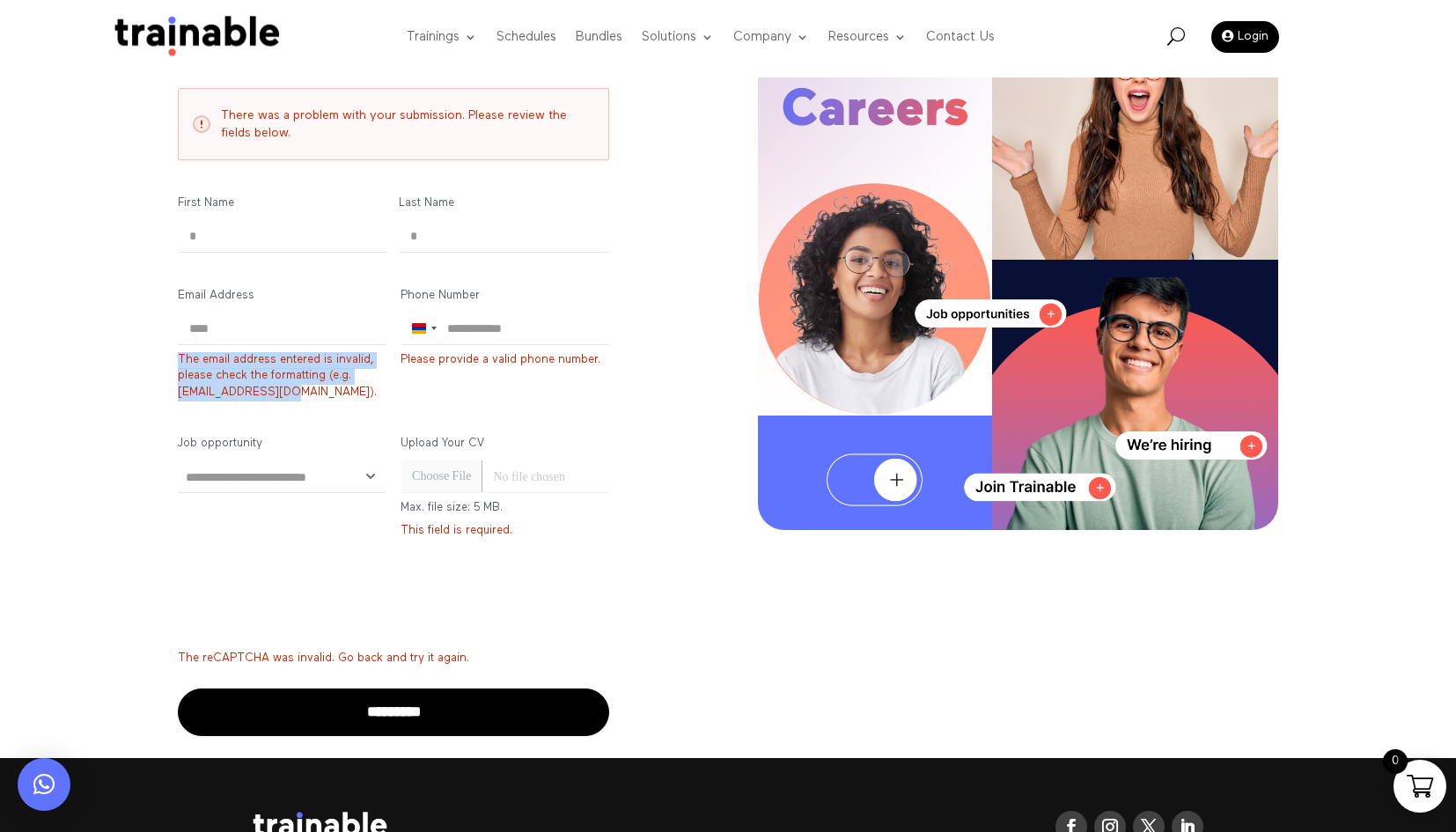 drag, startPoint x: 306, startPoint y: 396, endPoint x: 153, endPoint y: 354, distance: 158.66001 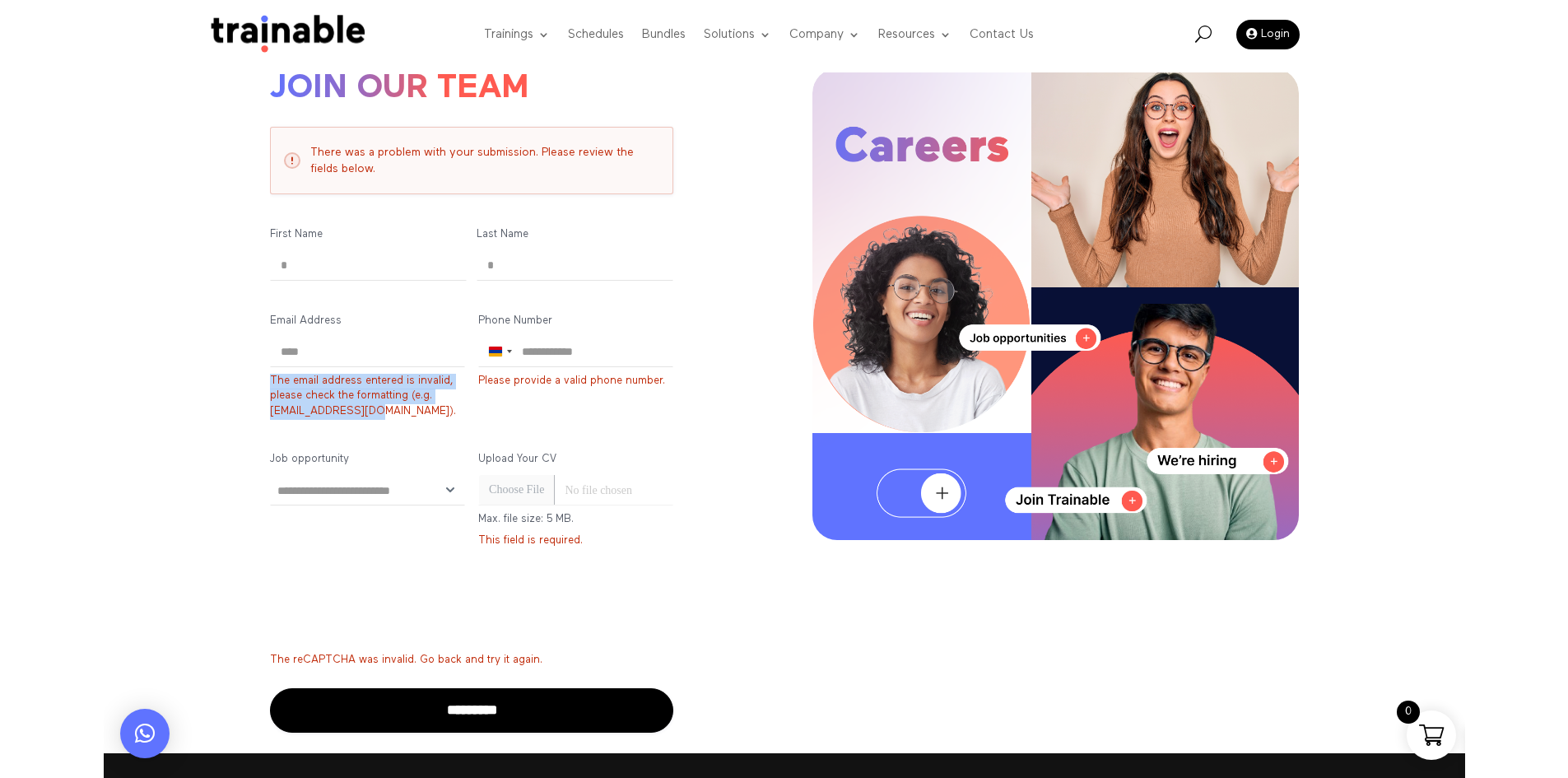 scroll, scrollTop: 30, scrollLeft: 0, axis: vertical 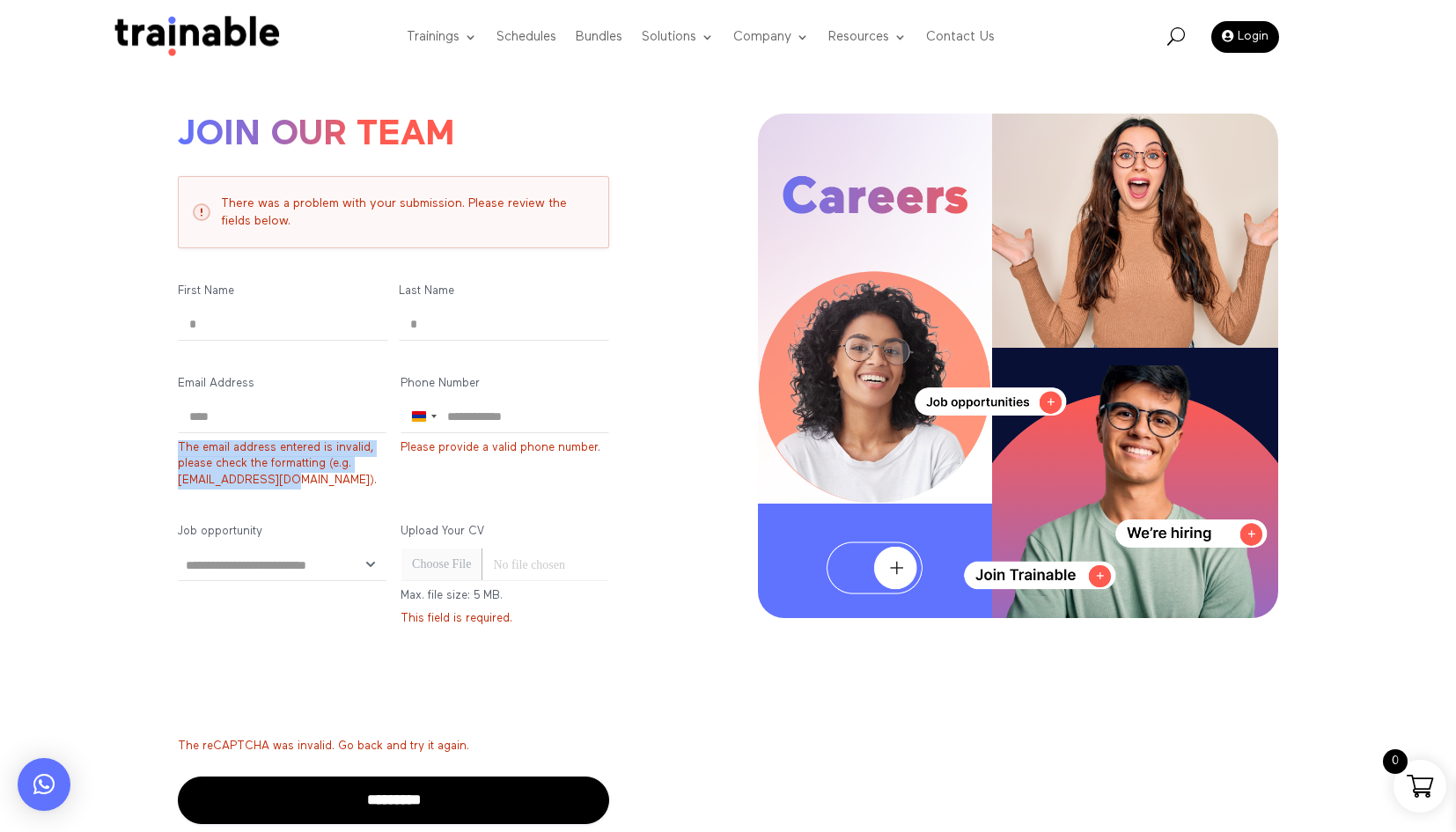 click at bounding box center [1018, 365] 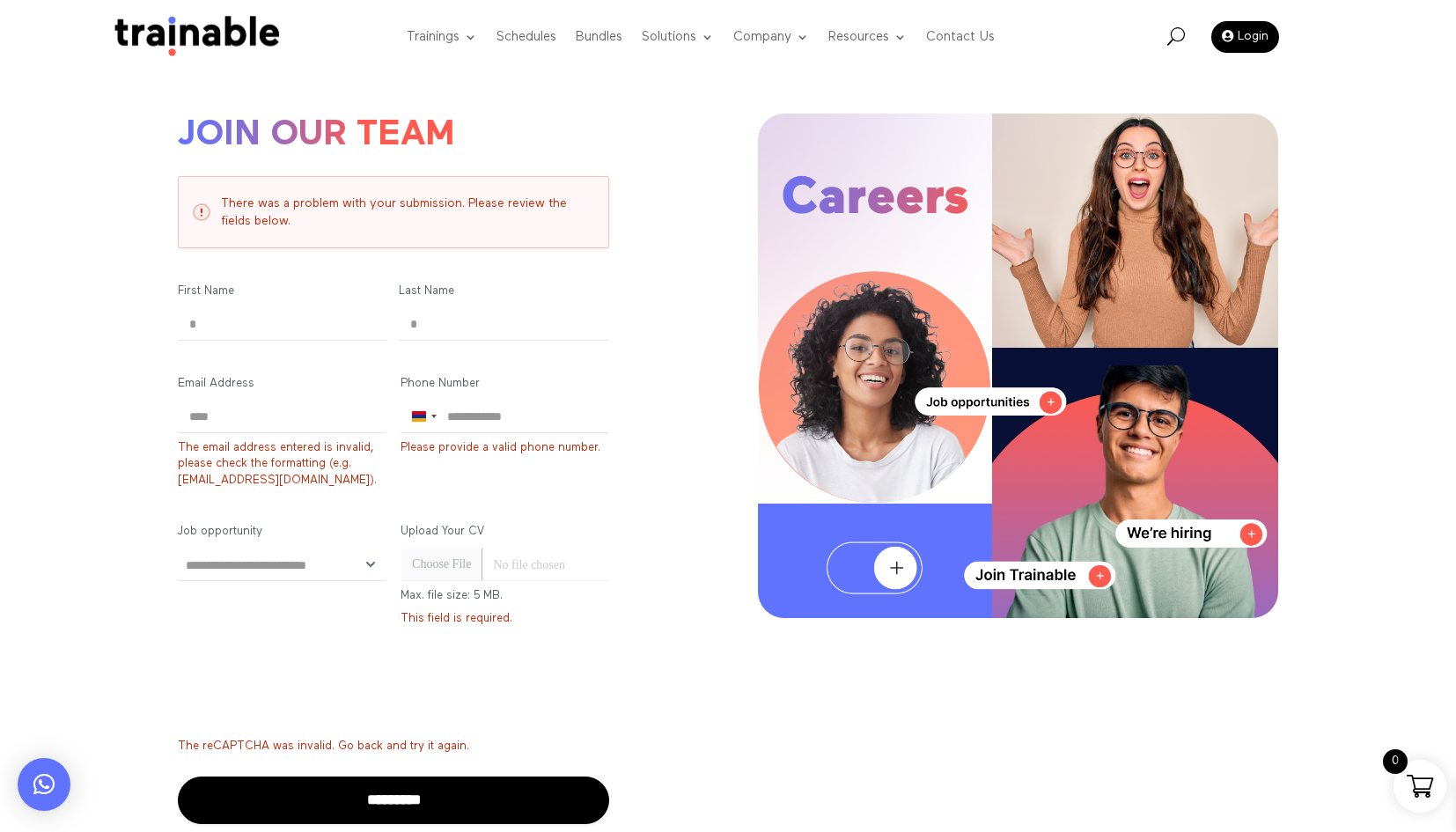 click on "Join Our Team
There was a problem with your submission. Please review the fields below.
careers apply now form
Name (Required)
First Name
*
Last Name
*
Email Address (Required) **** Phone Number +93" at bounding box center [728, 407] 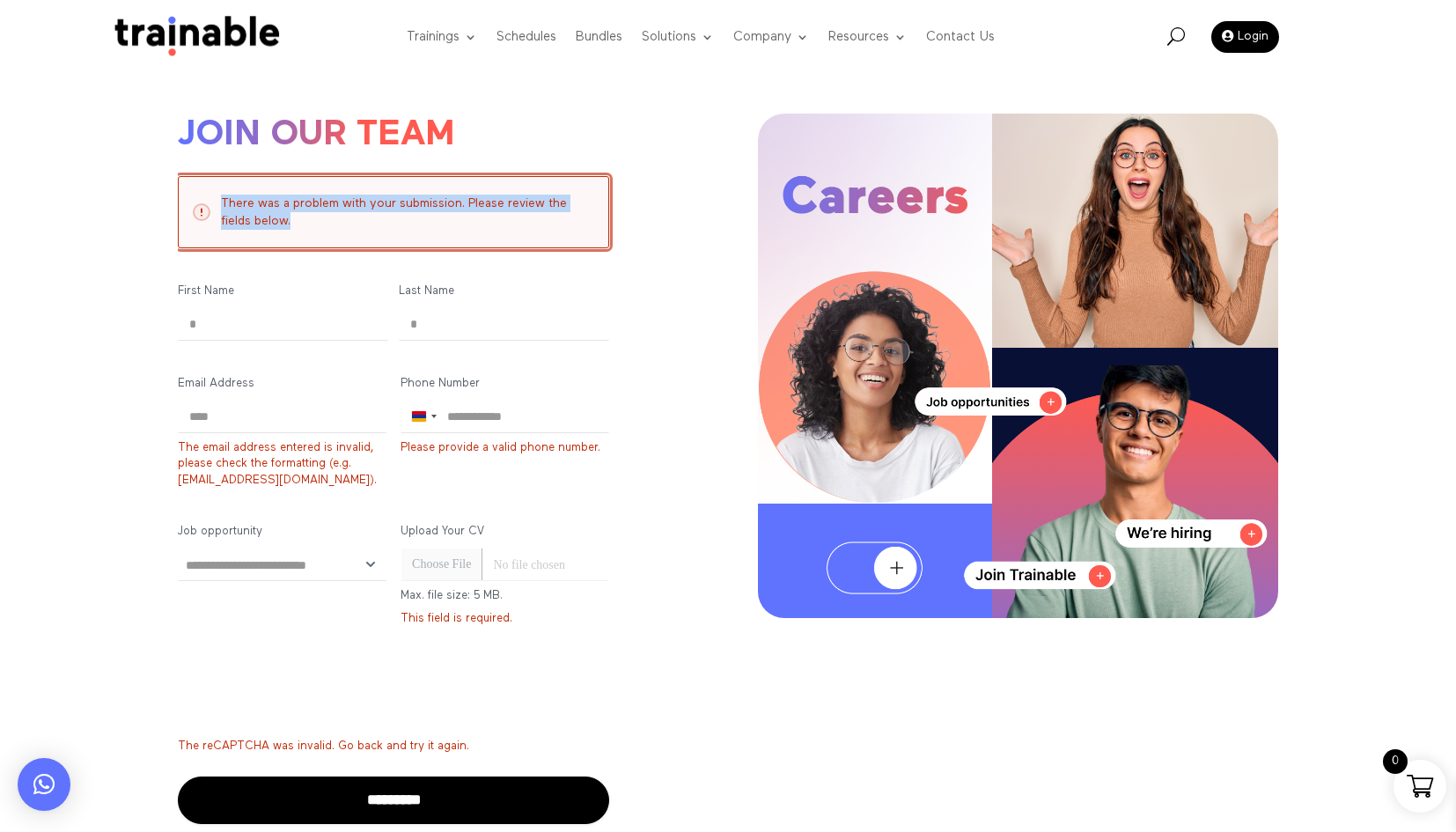 drag, startPoint x: 303, startPoint y: 224, endPoint x: 224, endPoint y: 208, distance: 80.60397 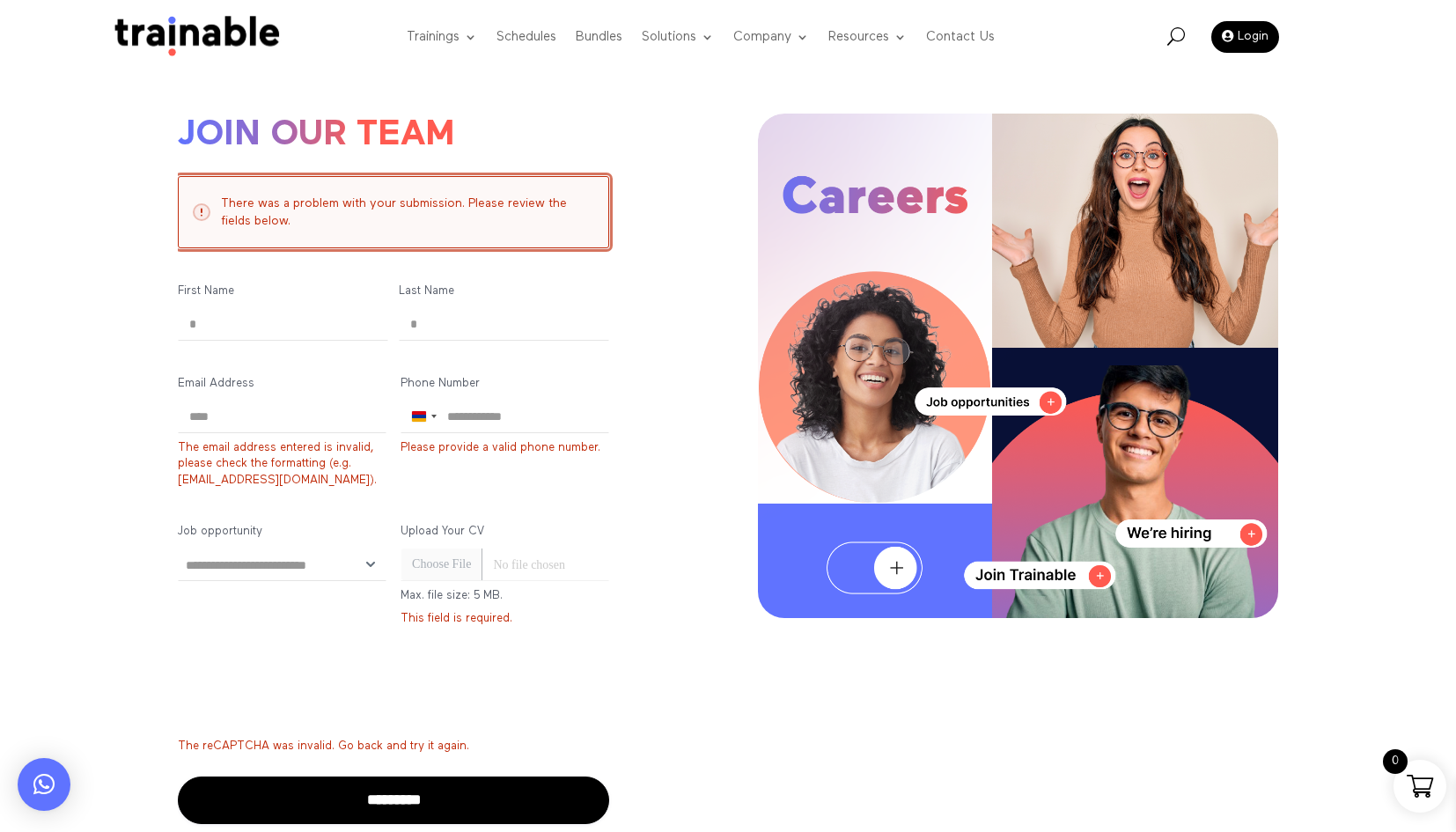 click on "There was a problem with your submission. Please review the fields below." at bounding box center [393, 212] 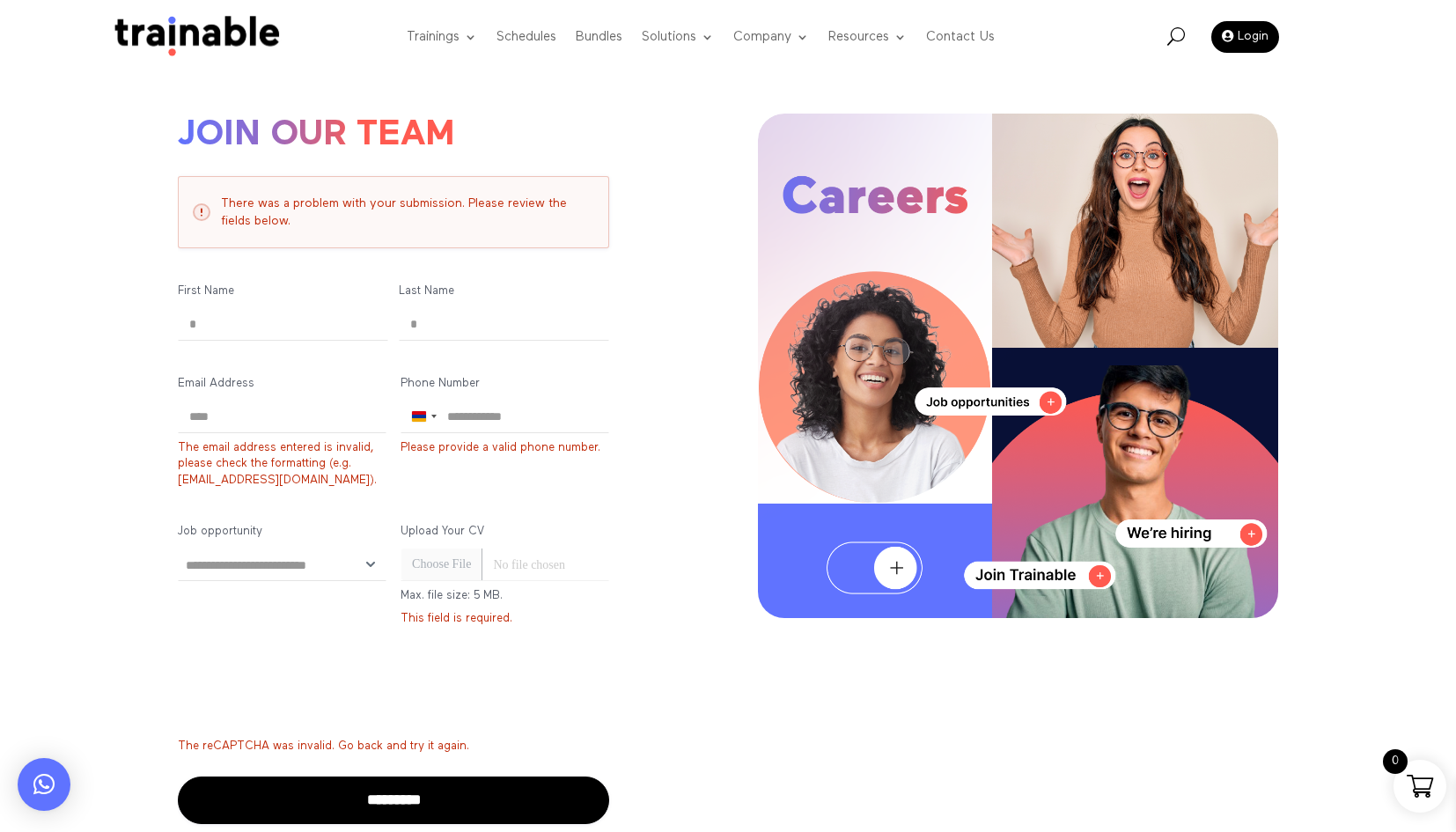 click on "Join Our Team
There was a problem with your submission. Please review the fields below.
careers apply now form
Name (Required)
First Name
*
Last Name
*
Email Address (Required) **** Phone Number +93" at bounding box center [728, 407] 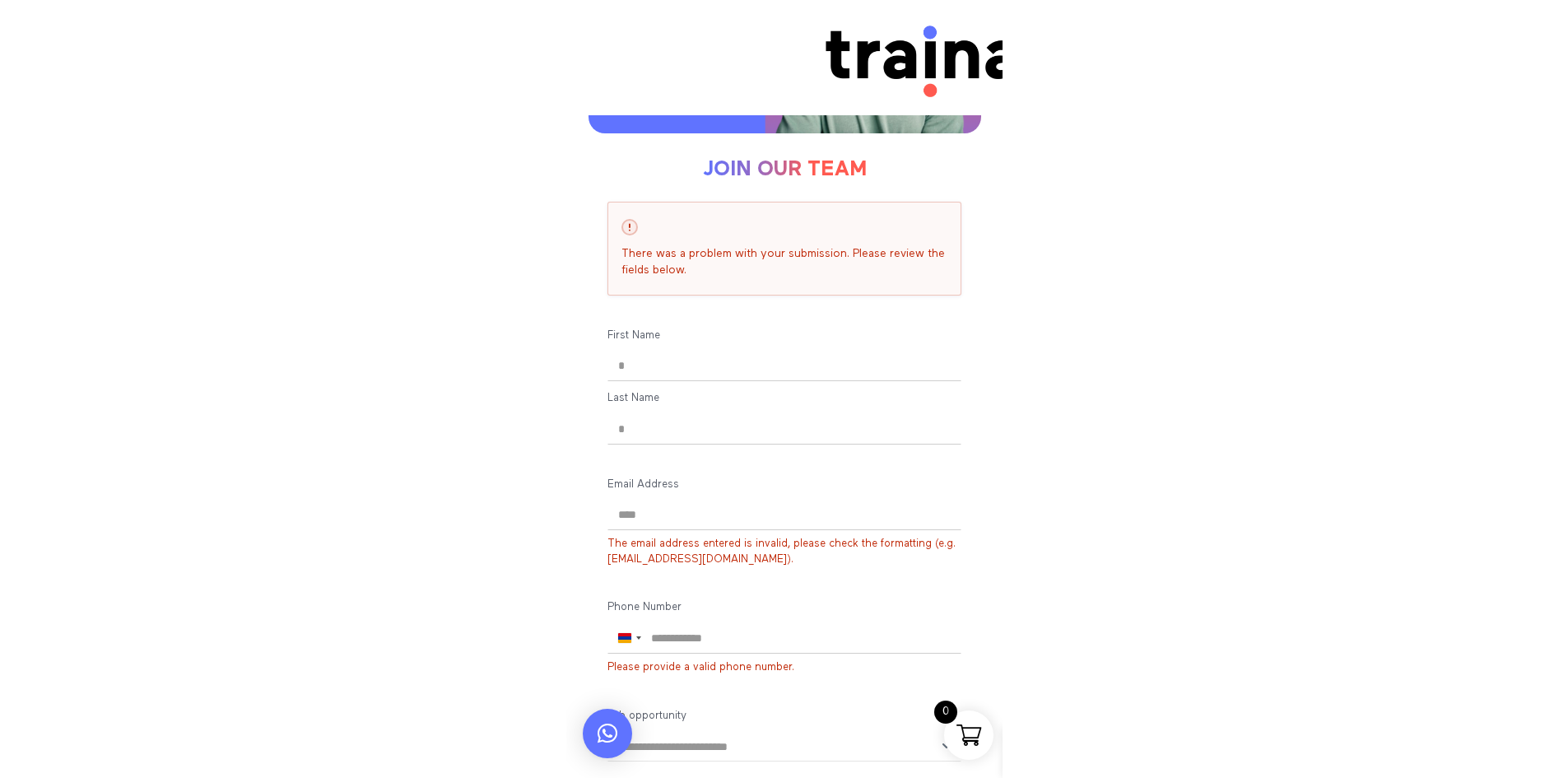 scroll, scrollTop: 352, scrollLeft: 0, axis: vertical 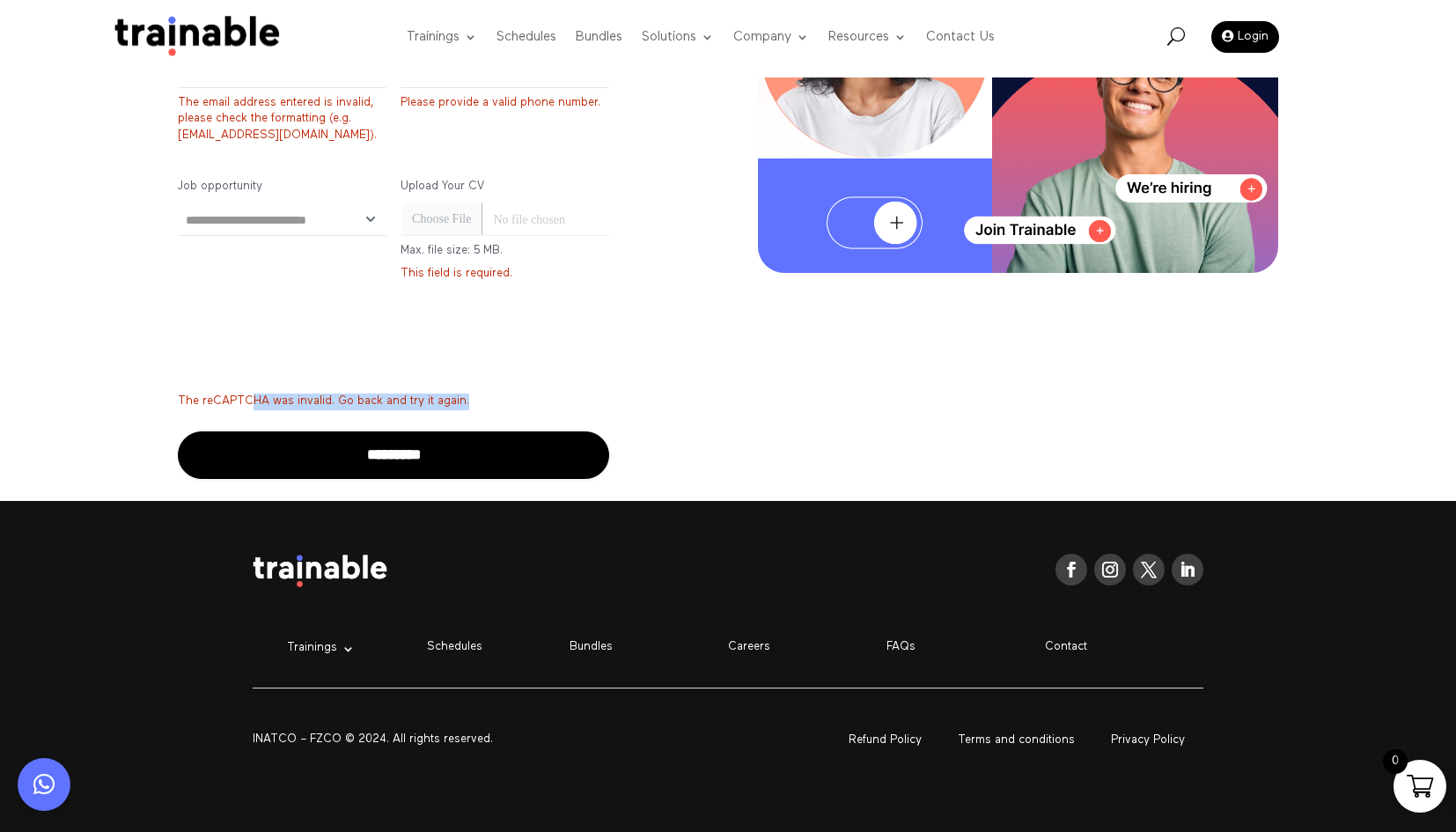 drag, startPoint x: 500, startPoint y: 393, endPoint x: 205, endPoint y: 396, distance: 295.01525 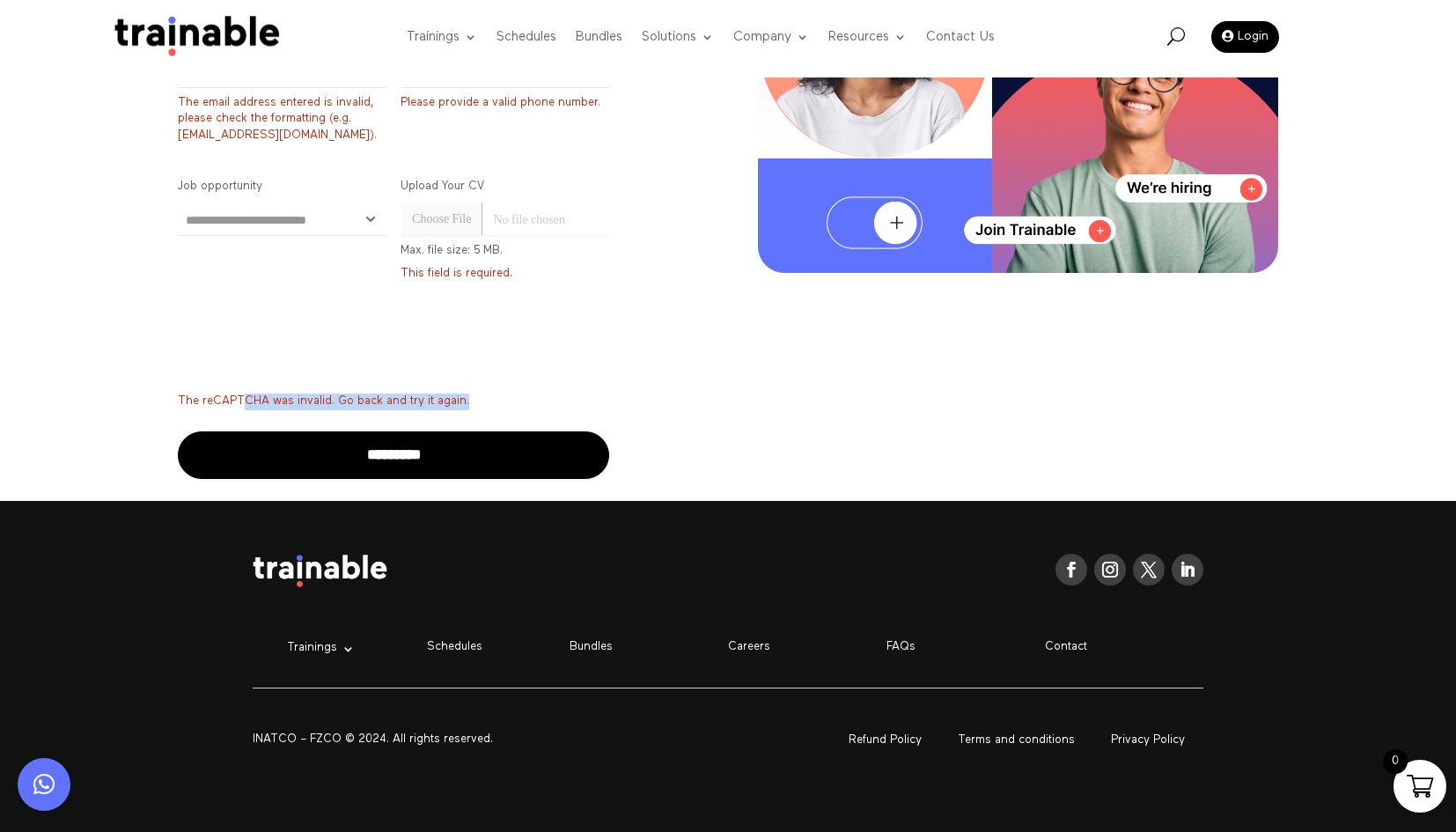 click on "The reCAPTCHA was invalid. Go back and try it again." at bounding box center [393, 401] 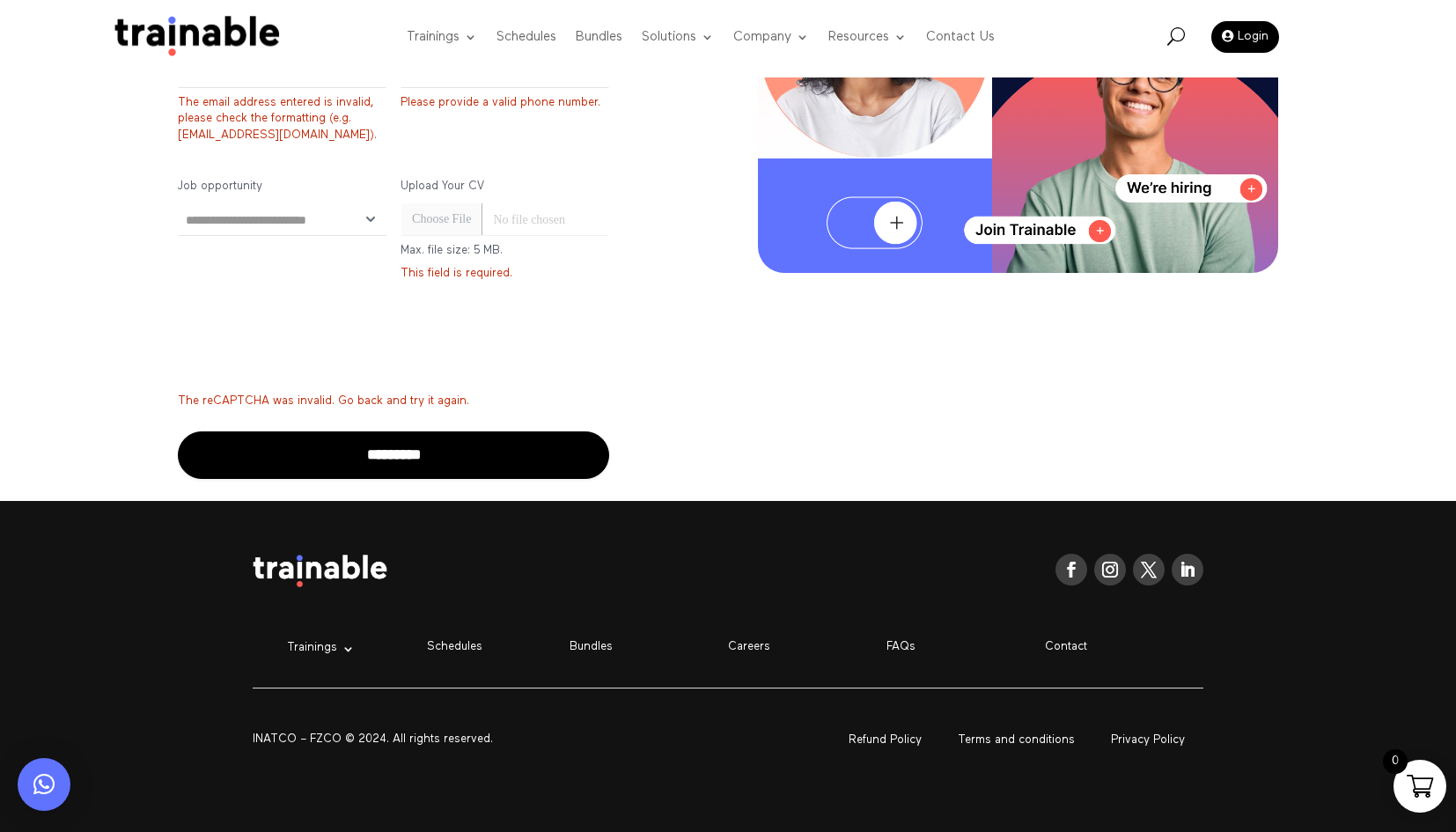 click on "The reCAPTCHA was invalid. Go back and try it again." at bounding box center (393, 401) 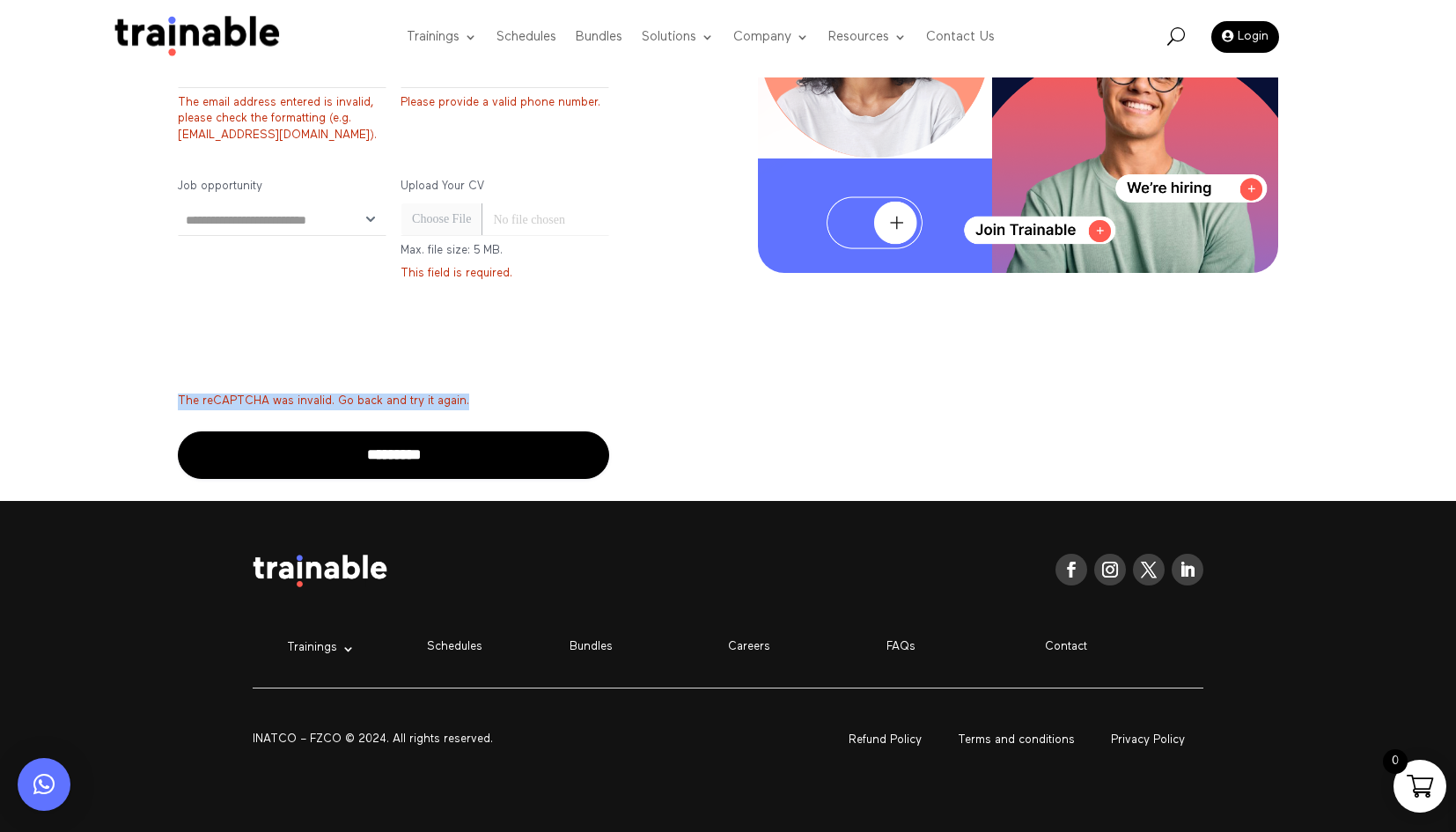click on "The reCAPTCHA was invalid. Go back and try it again." at bounding box center (393, 401) 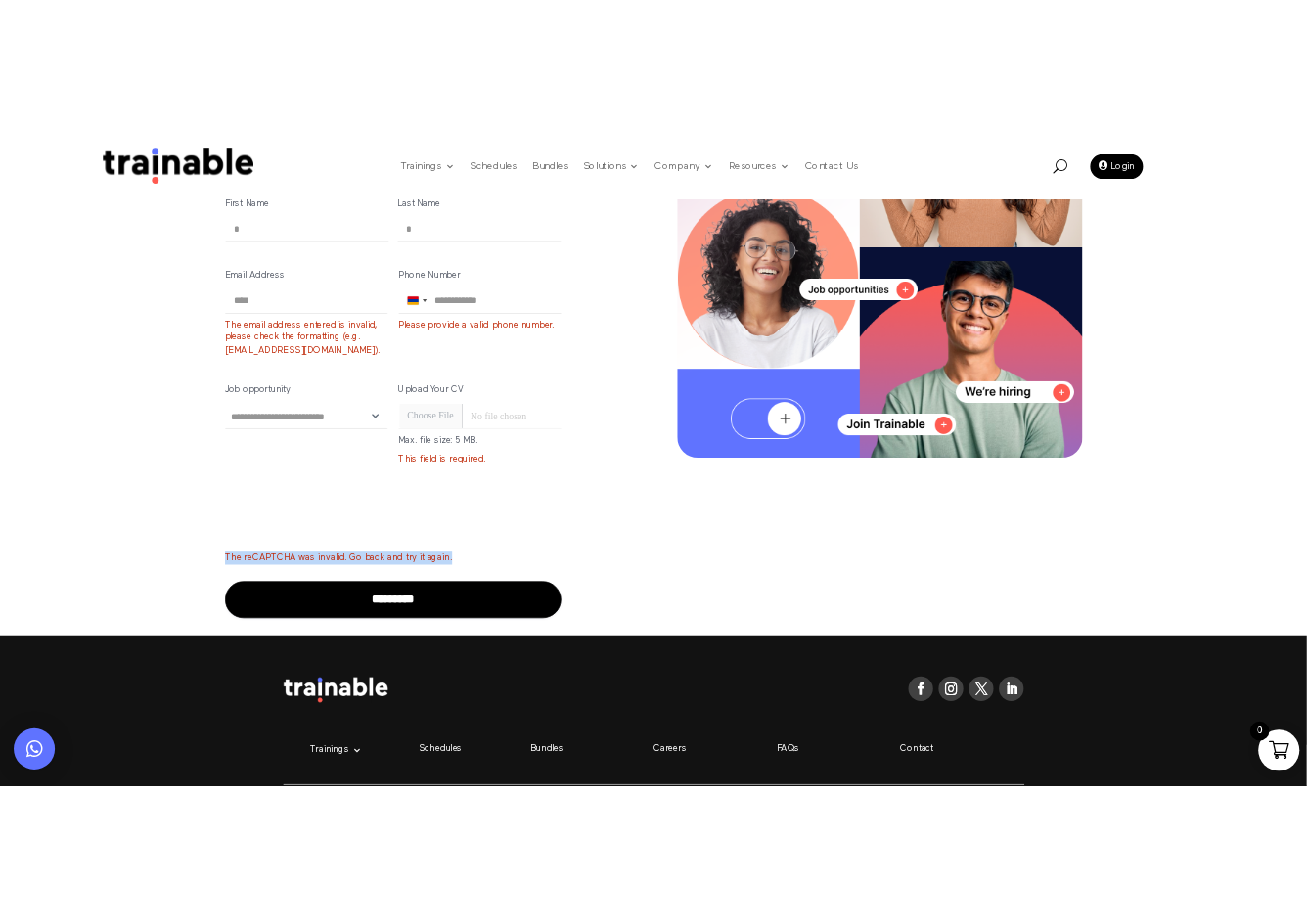 scroll, scrollTop: 125, scrollLeft: 0, axis: vertical 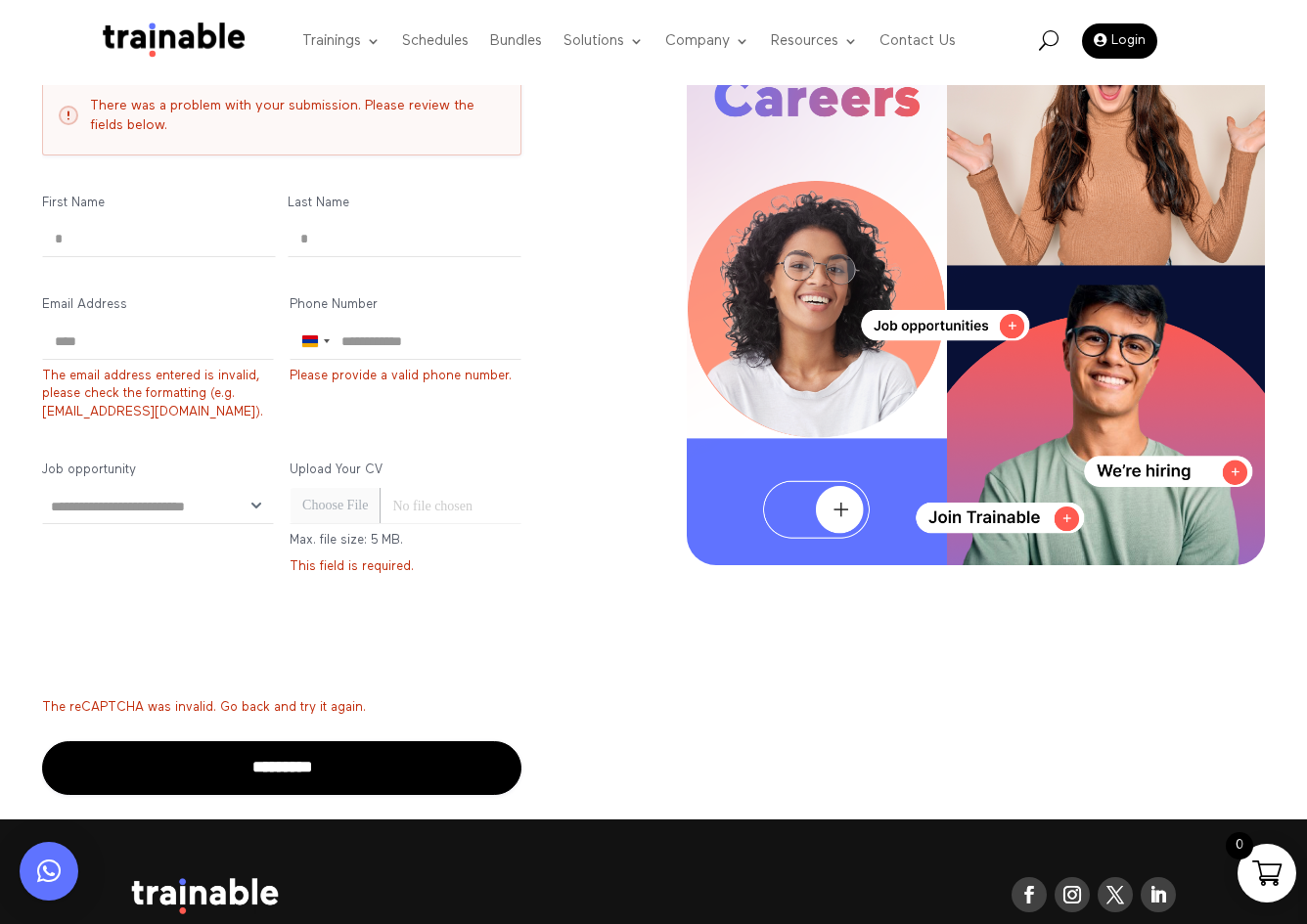click on "Join Our Team
There was a problem with your submission. Please review the fields below.
careers apply now form
Name (Required)
First Name
*
Last Name
*
Email Address (Required) **** Phone Number +93" at bounding box center [654, 347] 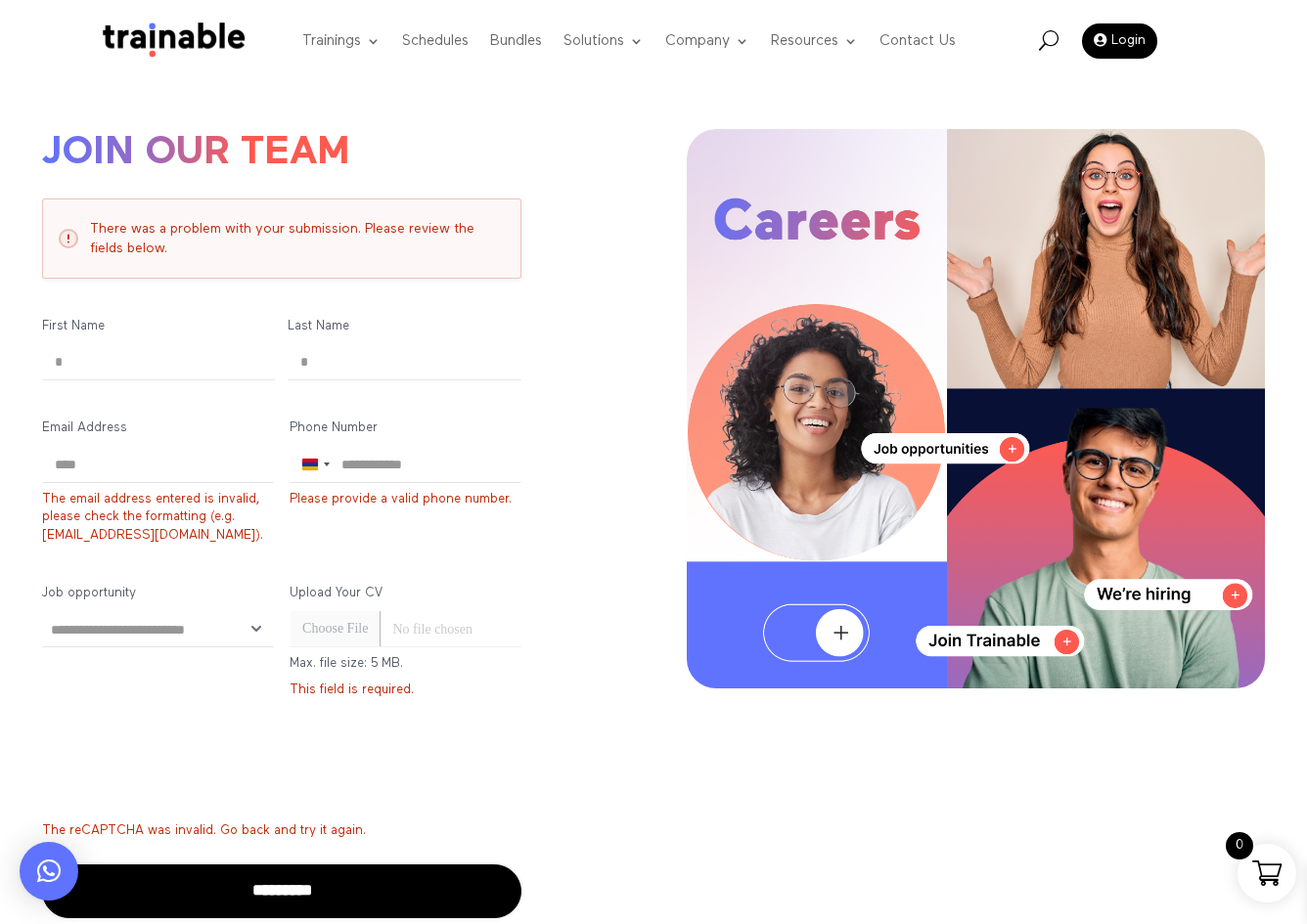 scroll, scrollTop: 0, scrollLeft: 0, axis: both 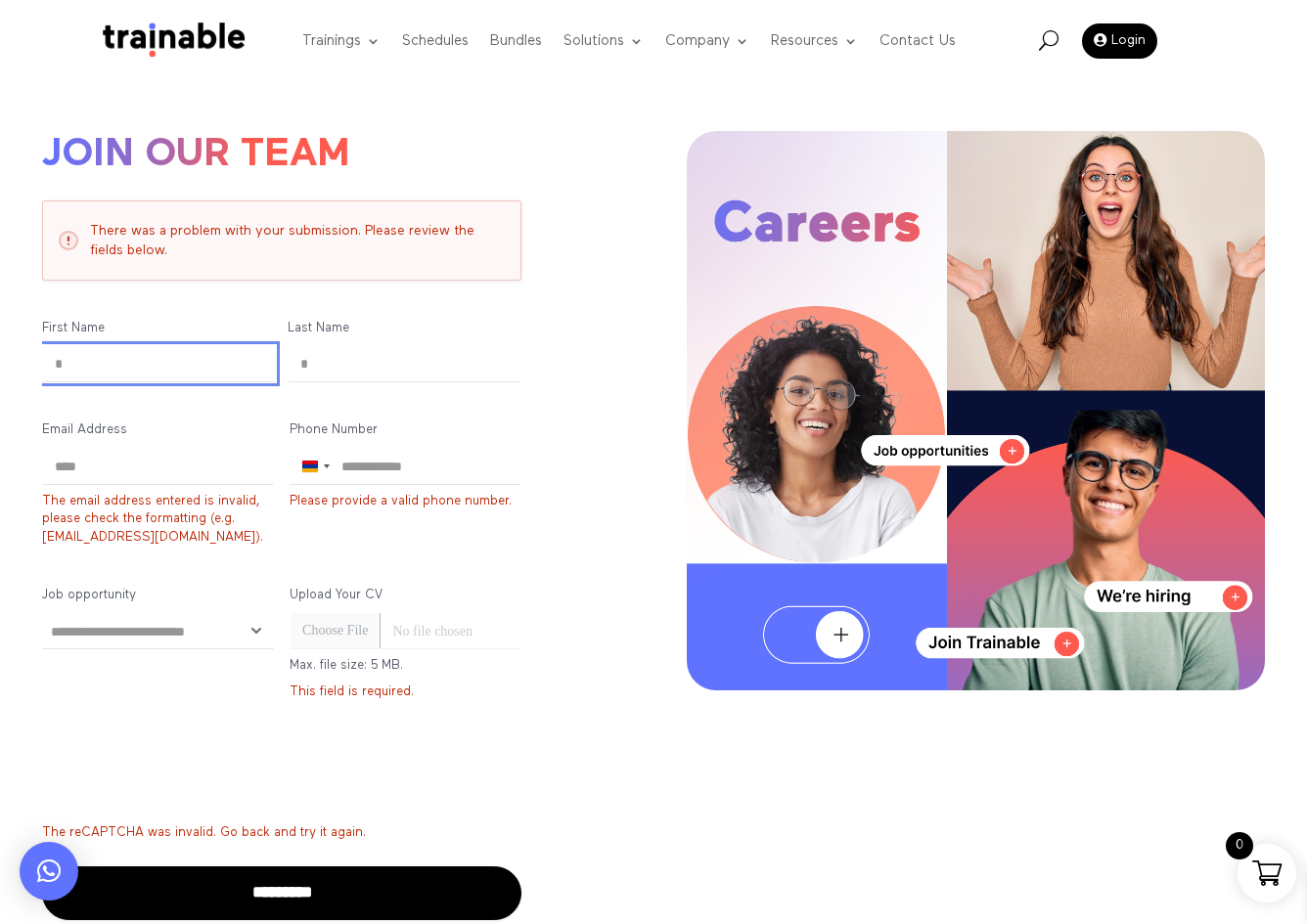 click on "*" at bounding box center [158, 364] 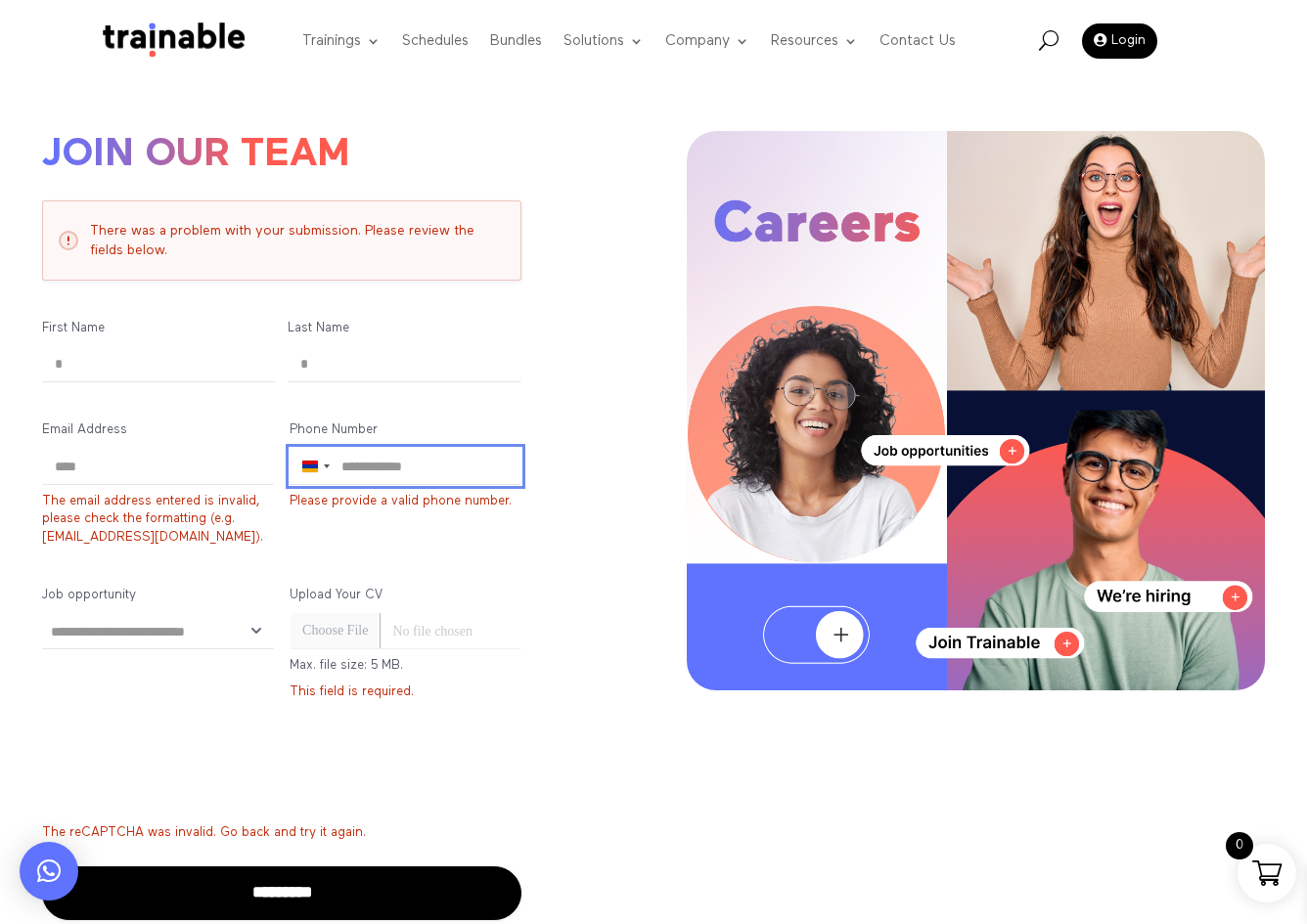 click on "Phone Number (Required)" at bounding box center (405, 466) 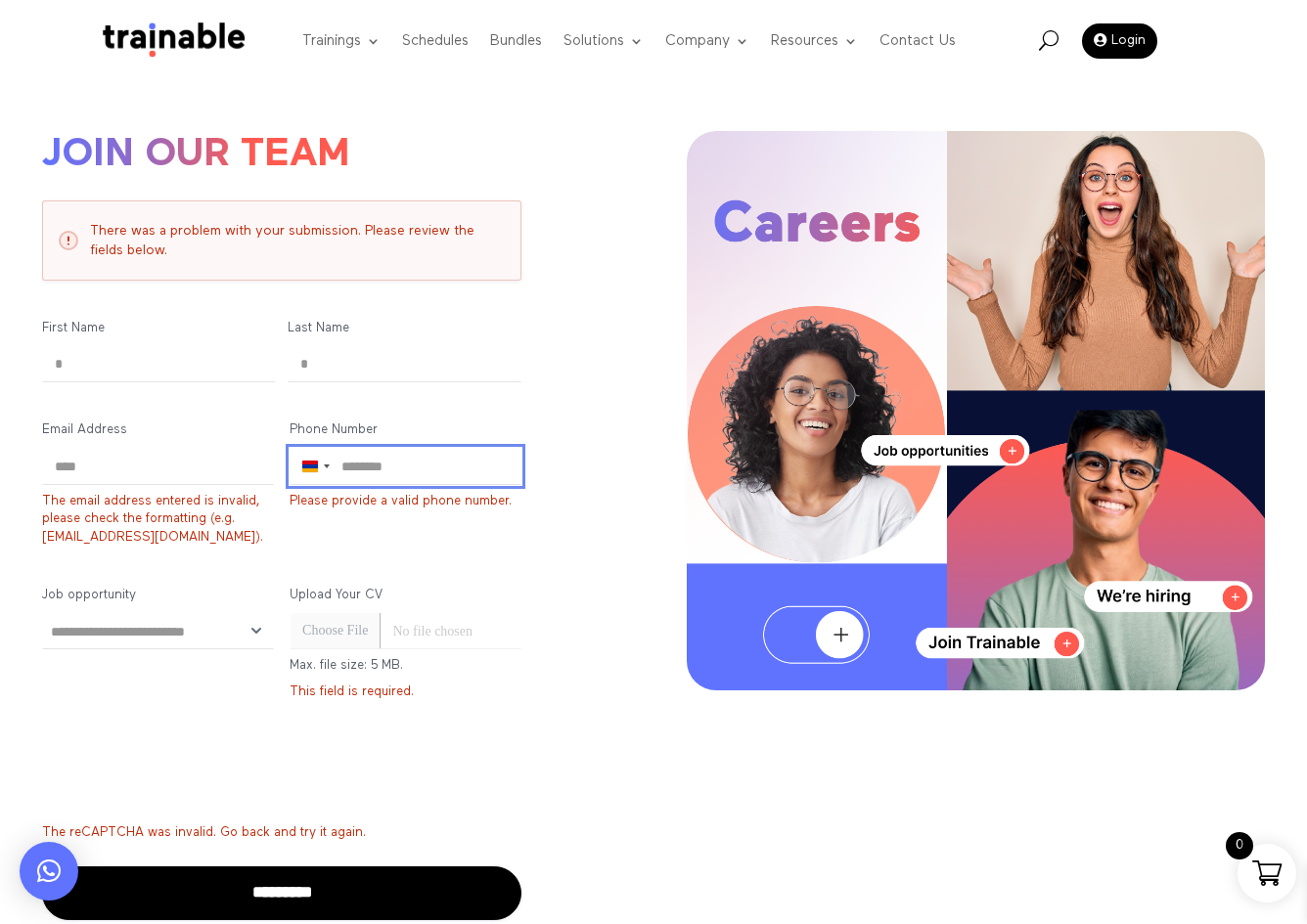 type on "********" 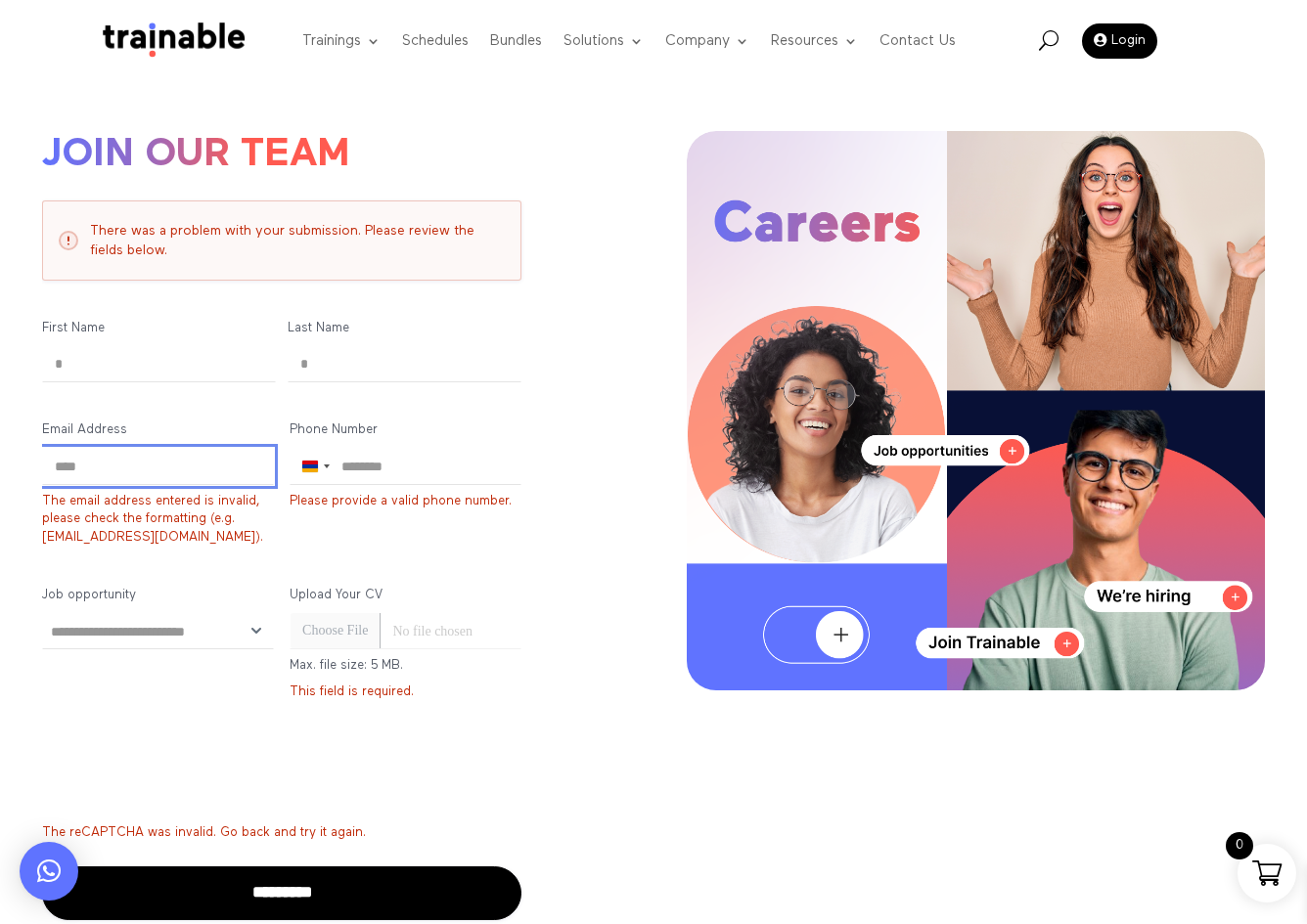 click on "****" at bounding box center [158, 466] 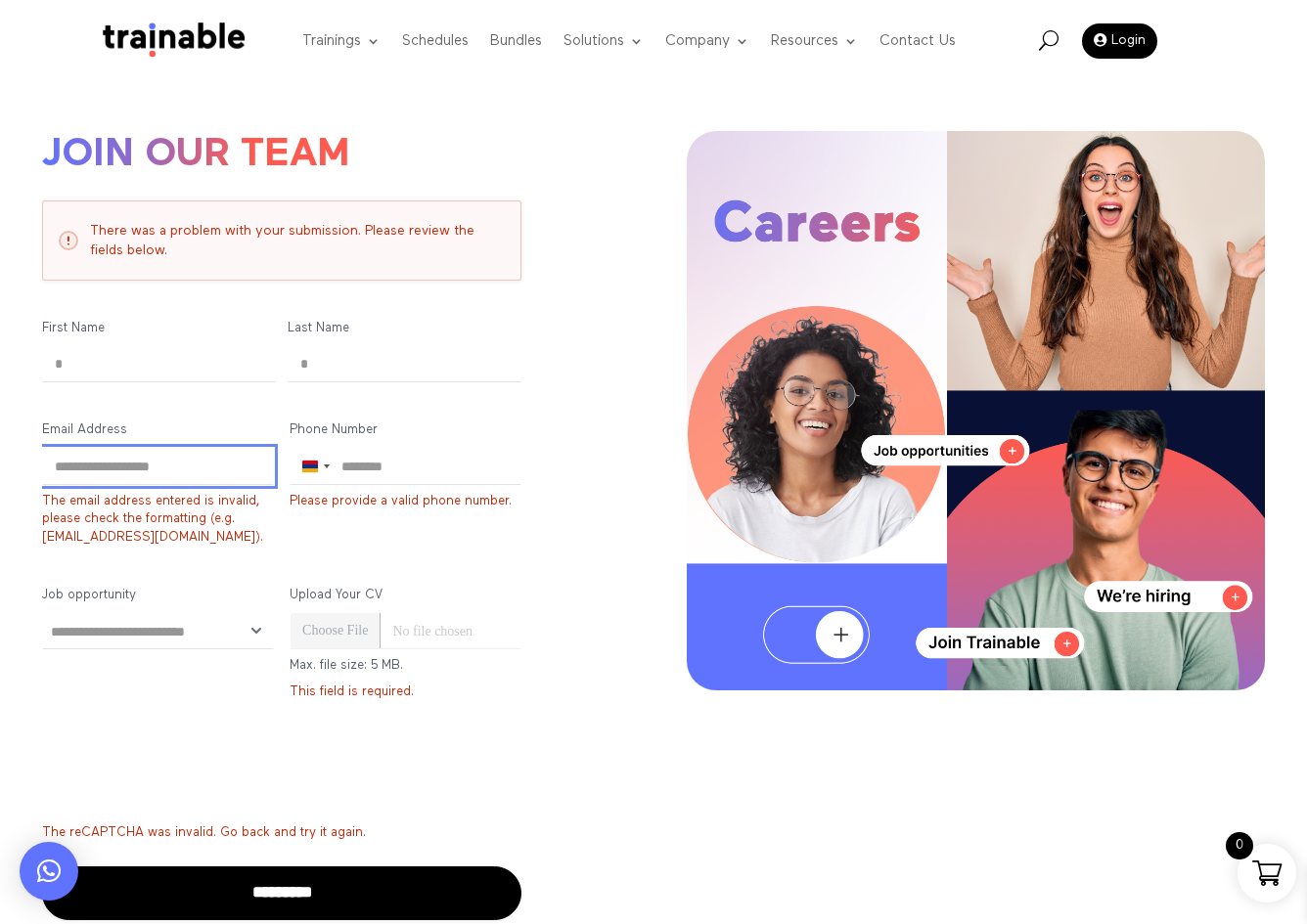 type on "**********" 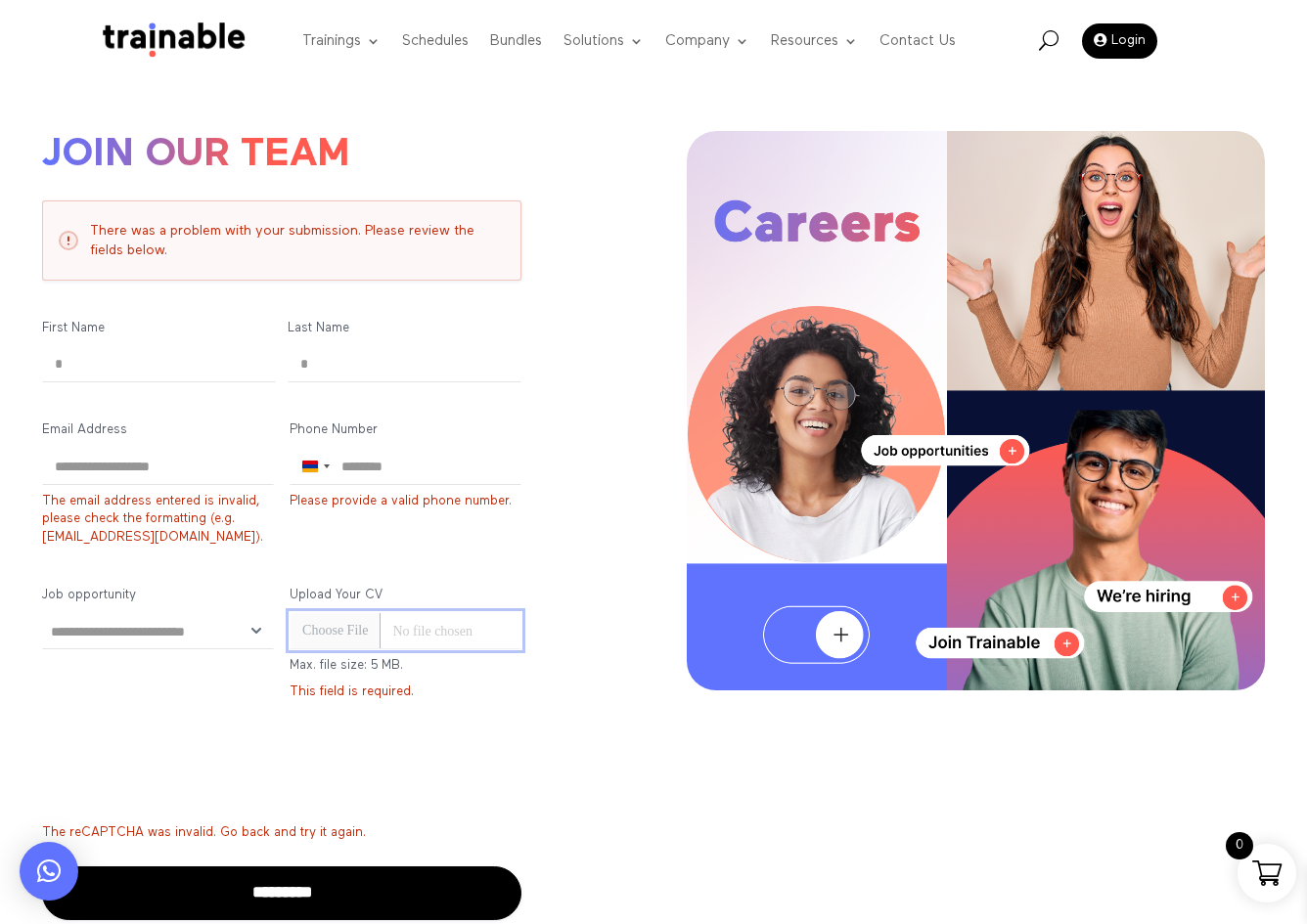 click on "Upload Your CV (Required)" at bounding box center (405, 631) 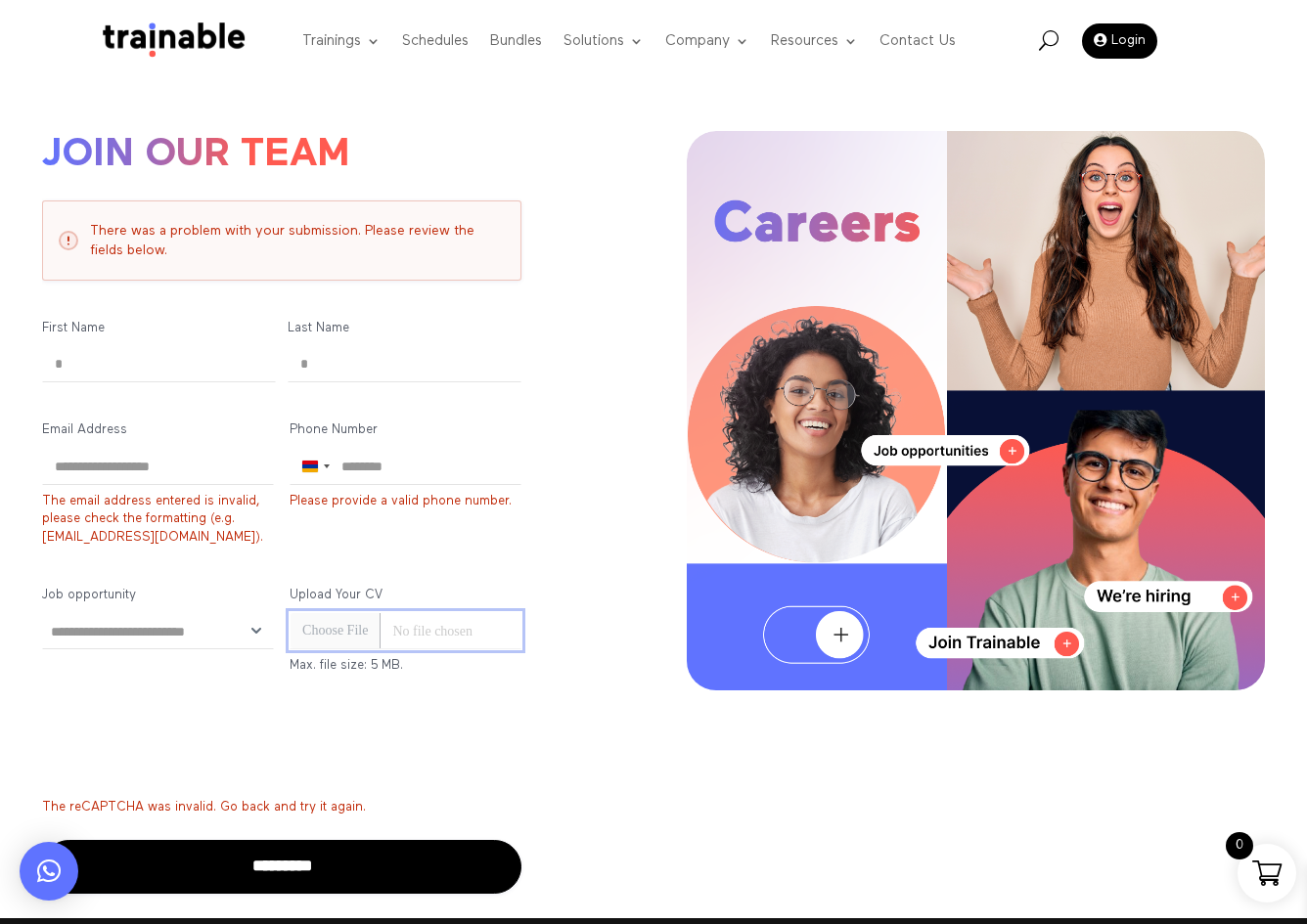 scroll, scrollTop: 355, scrollLeft: 0, axis: vertical 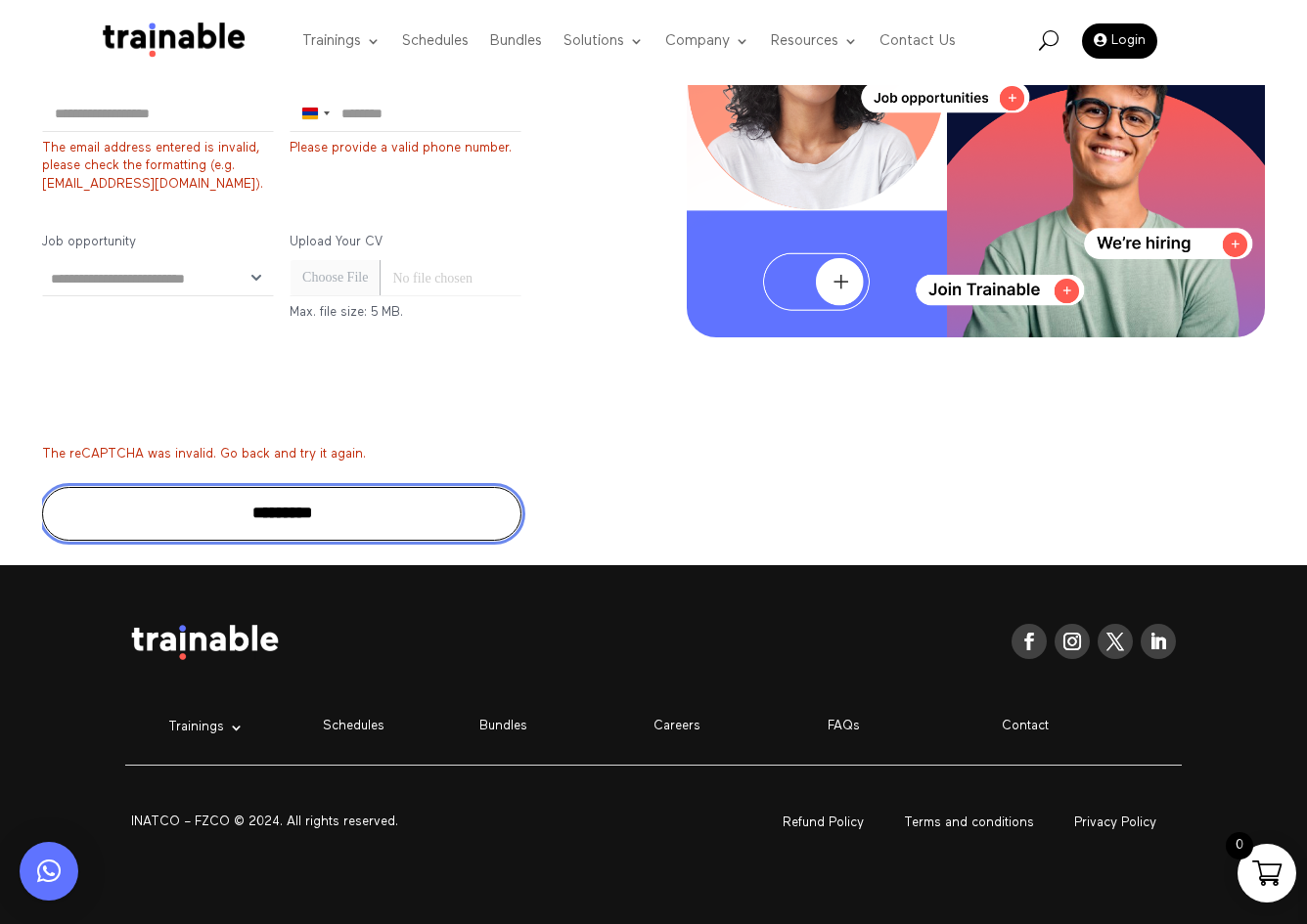 click on "*********" at bounding box center [282, 513] 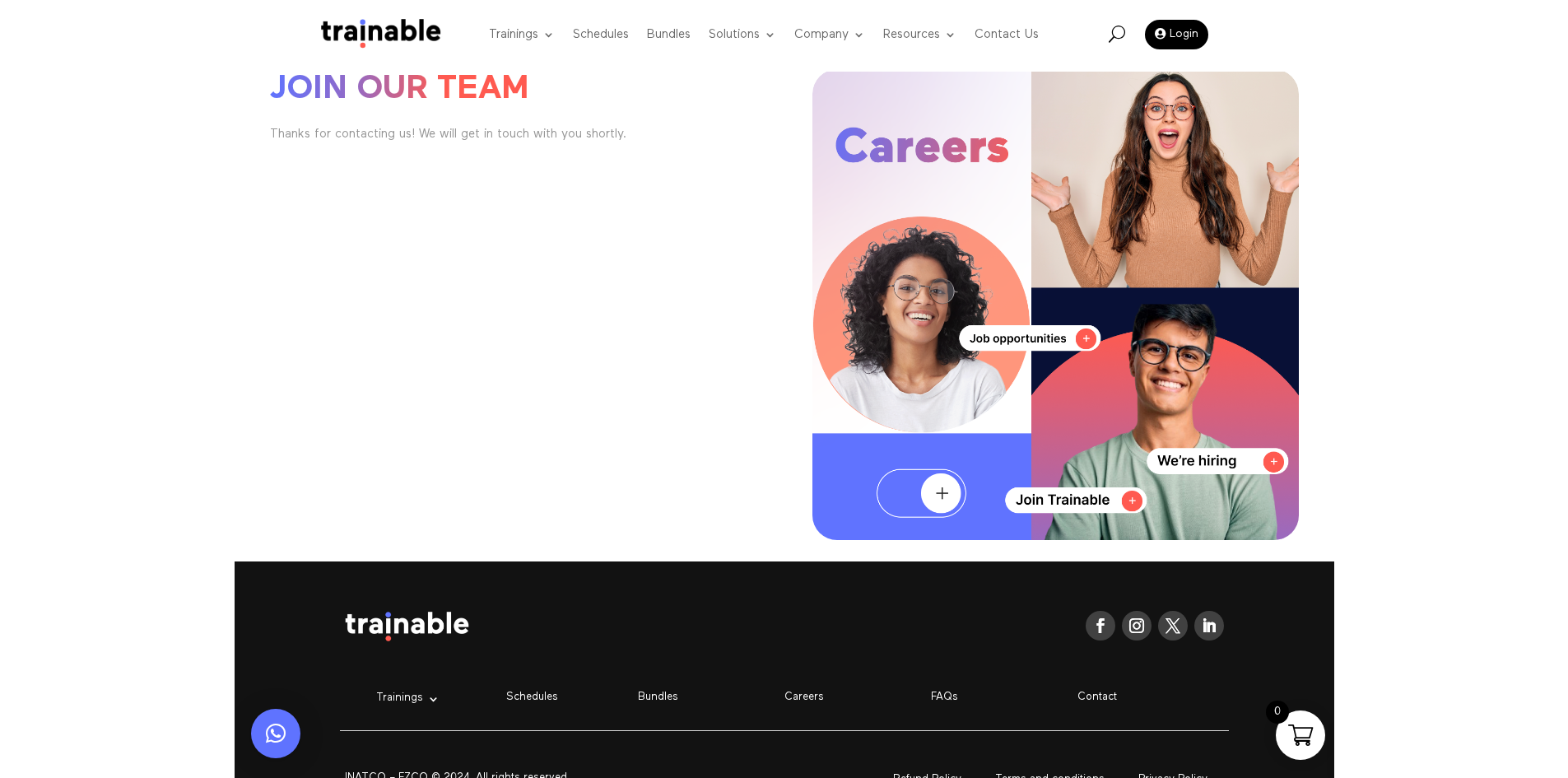 scroll, scrollTop: 0, scrollLeft: 0, axis: both 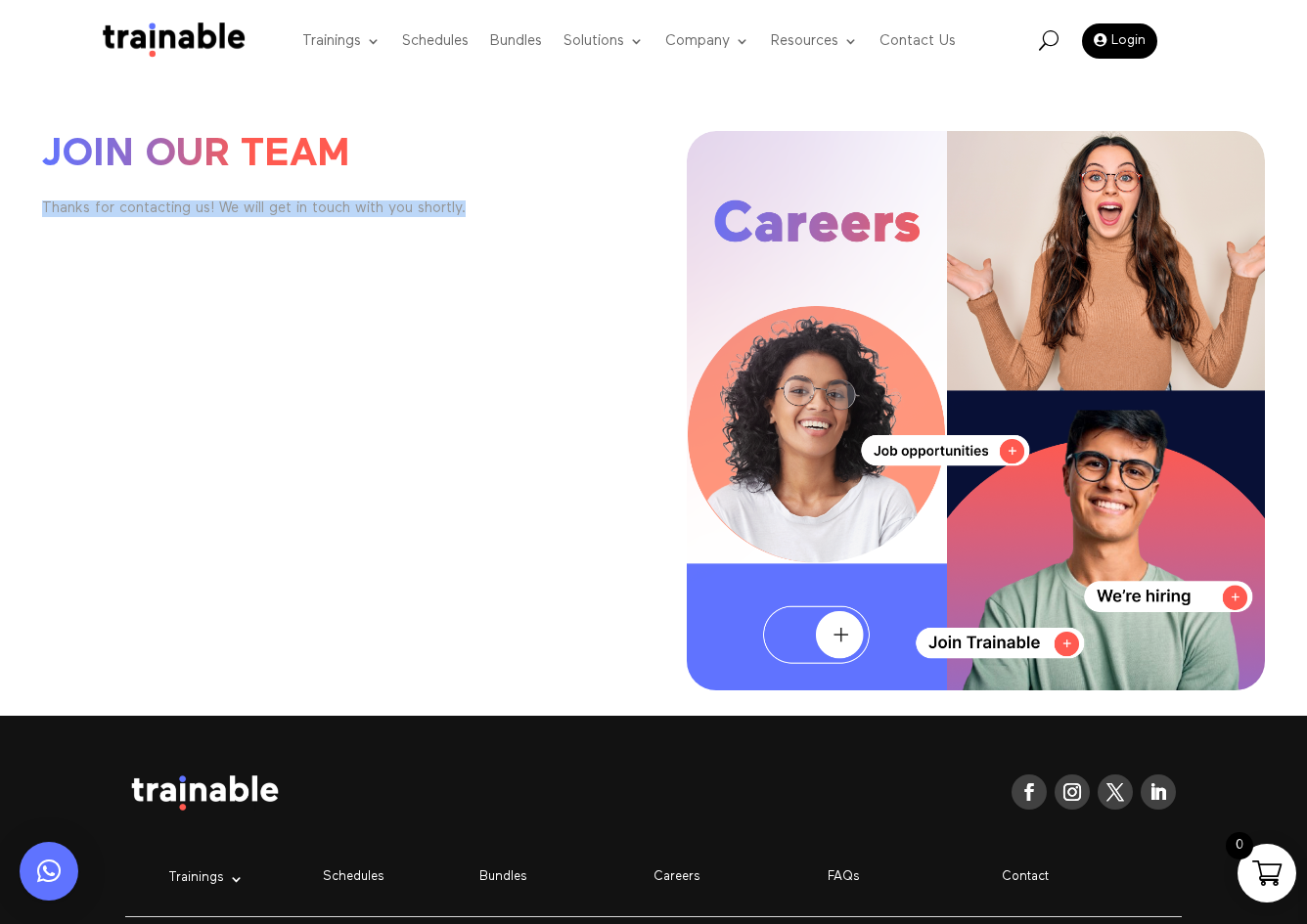 drag, startPoint x: 527, startPoint y: 215, endPoint x: 32, endPoint y: 205, distance: 495.101 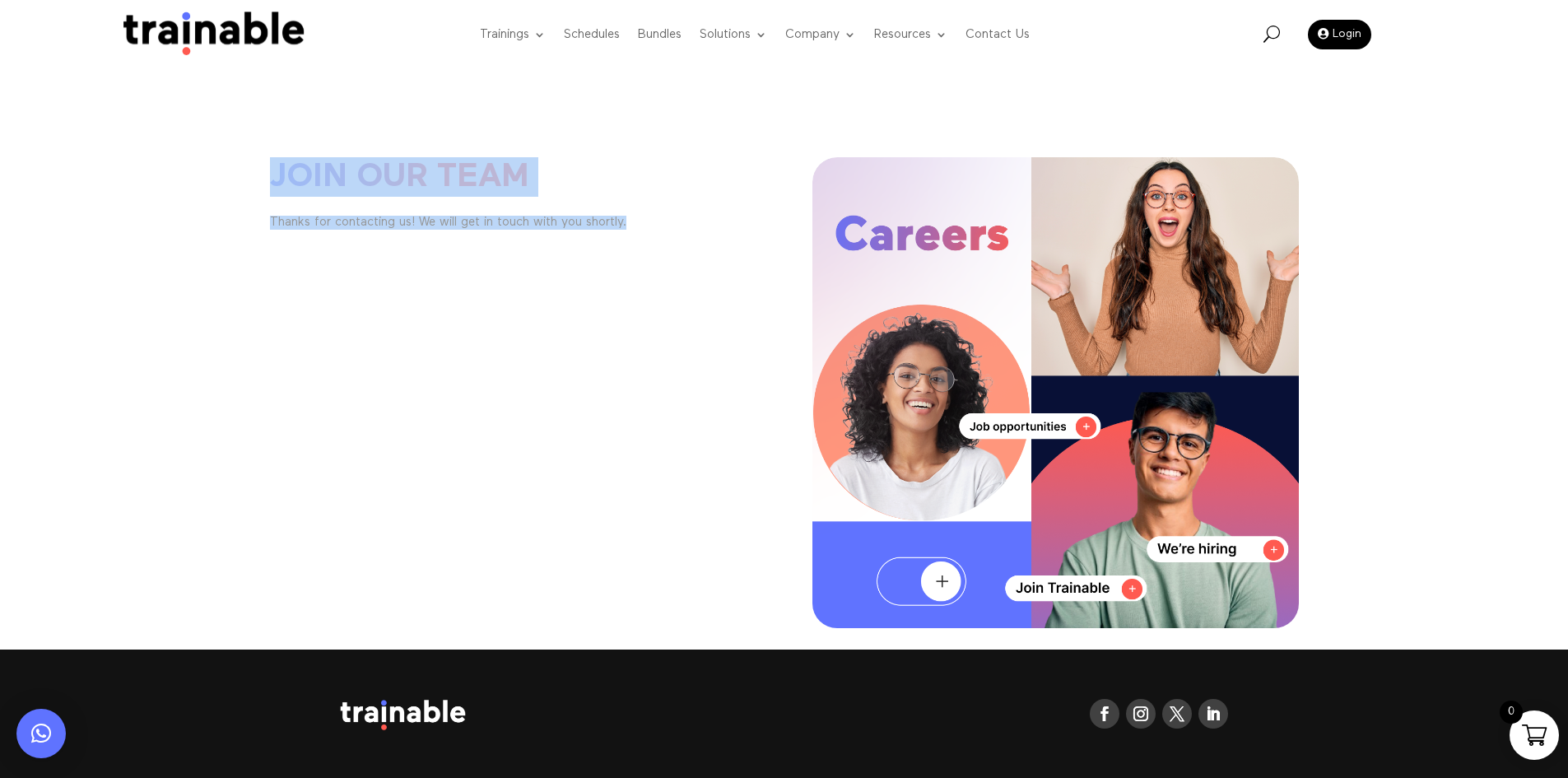drag, startPoint x: 214, startPoint y: 207, endPoint x: 838, endPoint y: 207, distance: 624 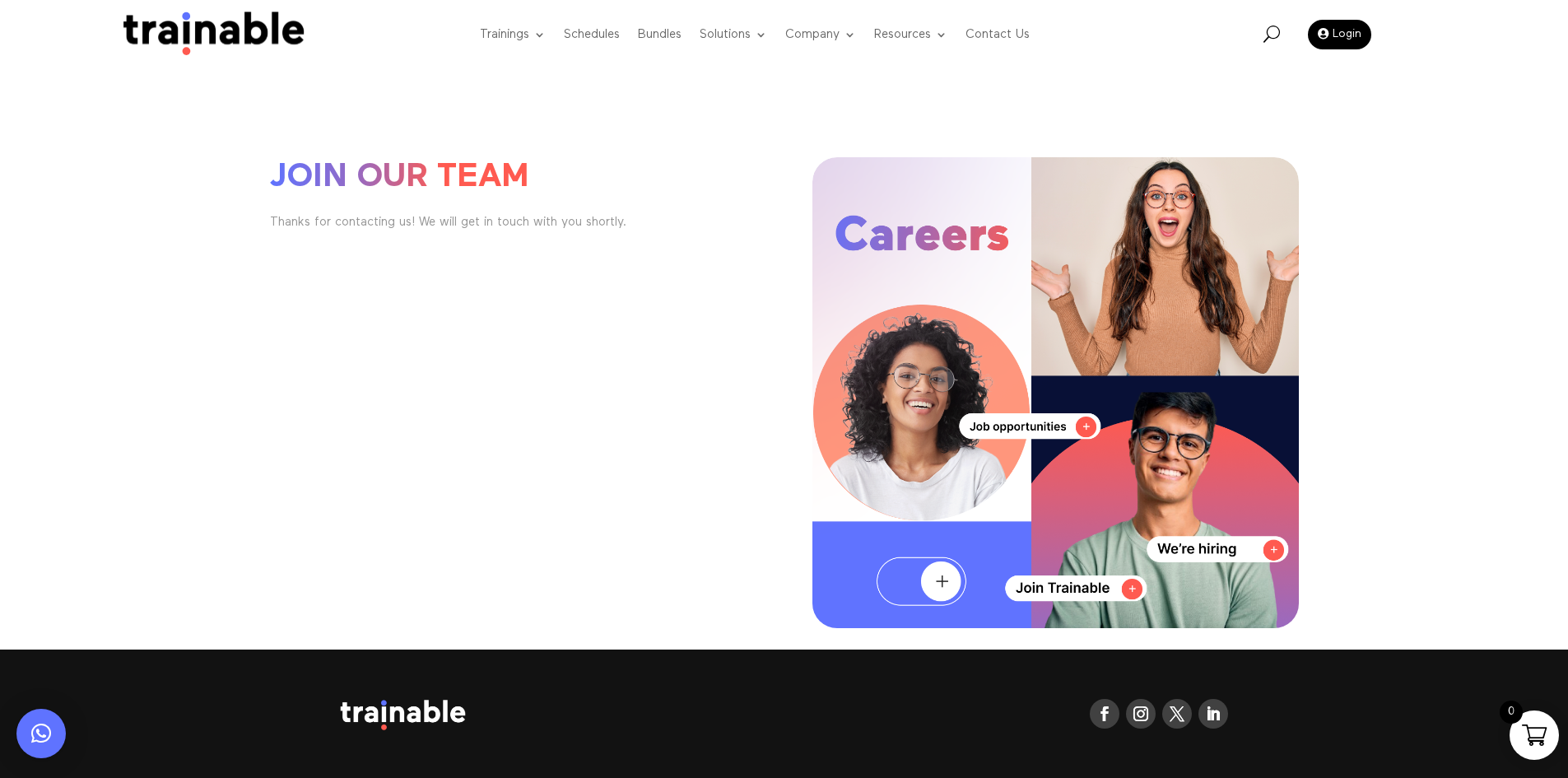 click on "Join Our Team
Thanks for contacting us! We will get in touch with you shortly." at bounding box center (784, 324) 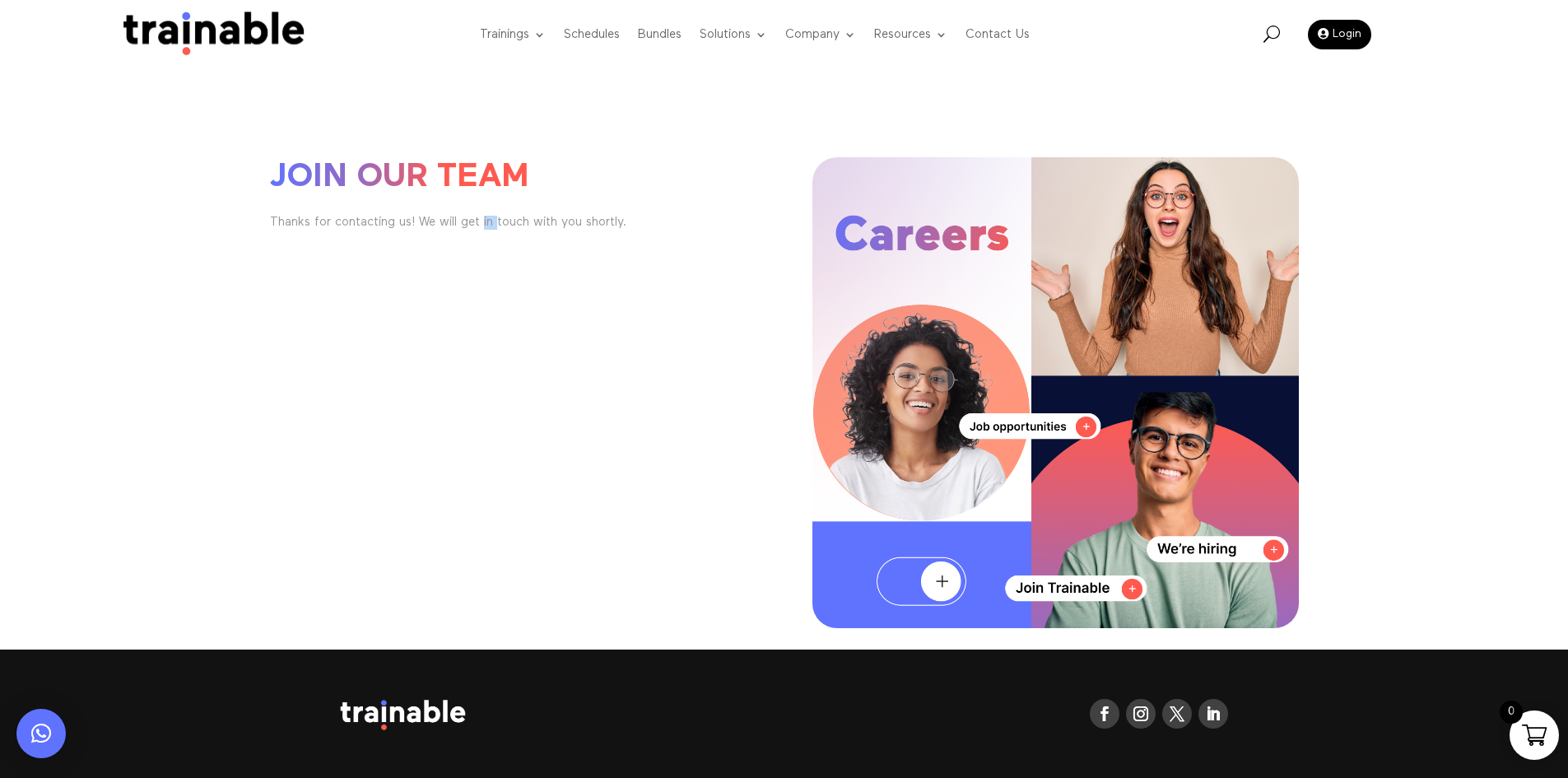 click on "Thanks for contacting us! We will get in touch with you shortly." at bounding box center (472, 222) 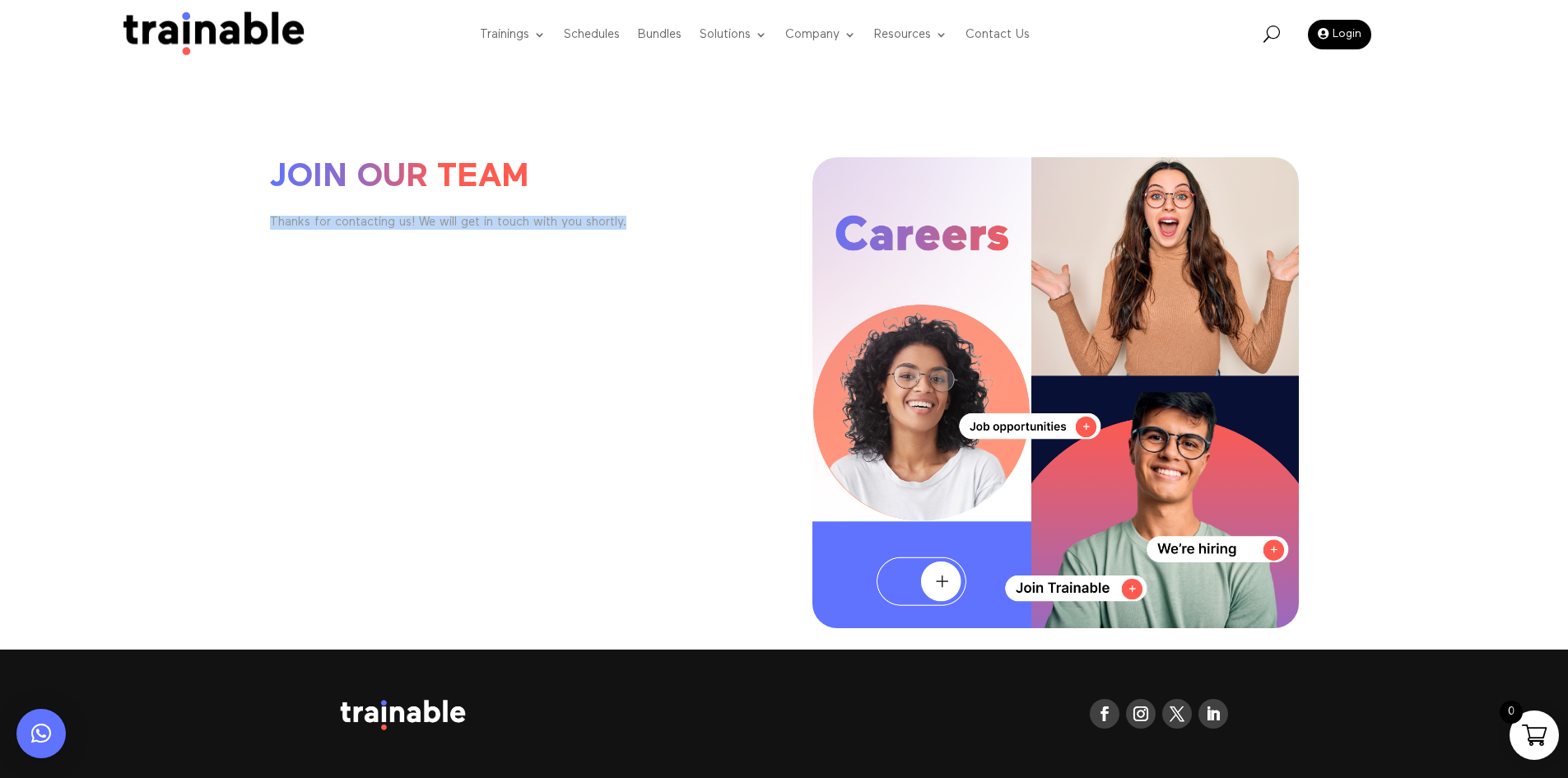 click on "Thanks for contacting us! We will get in touch with you shortly." at bounding box center (472, 222) 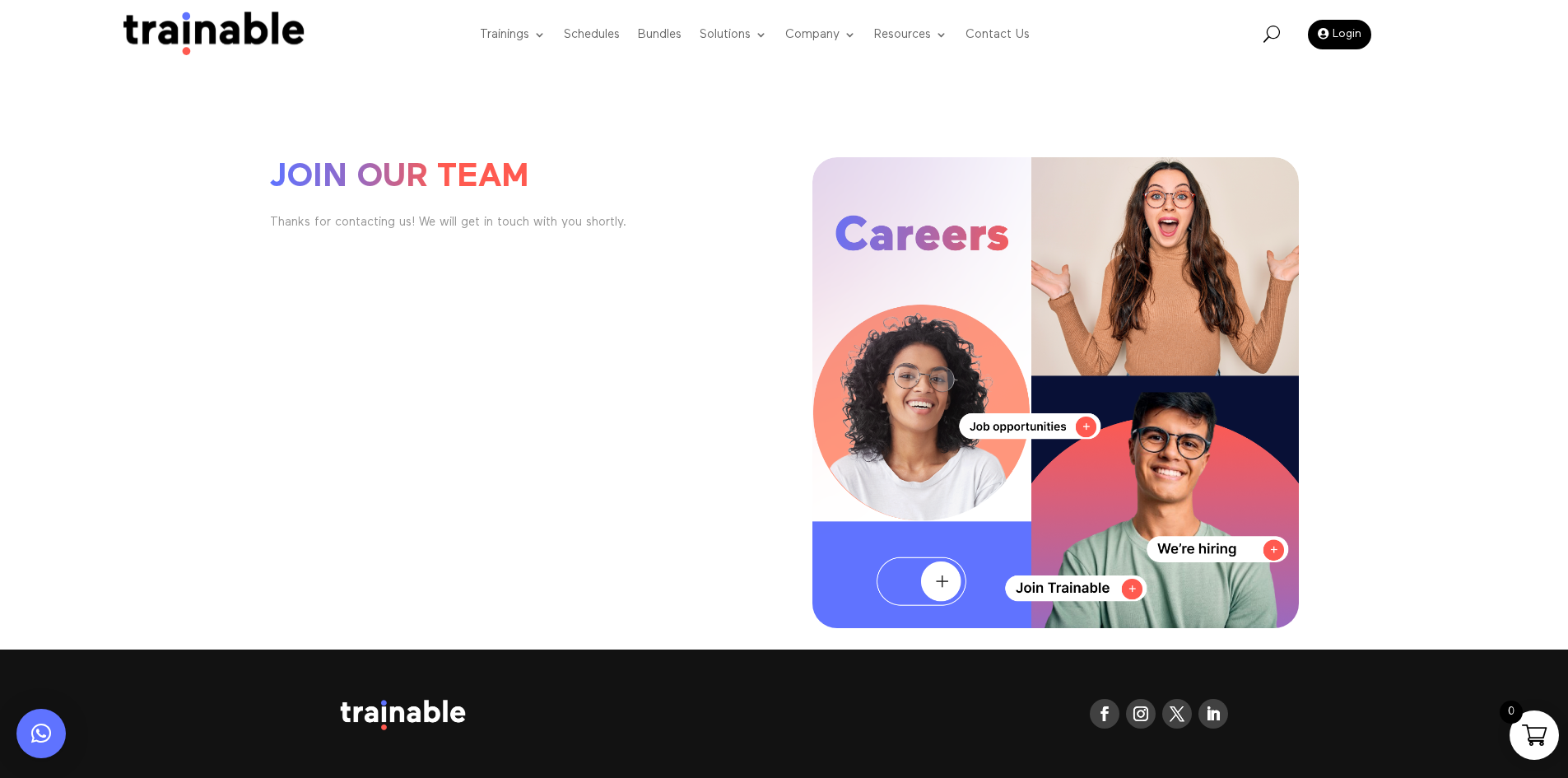 click on "Join Our Team" 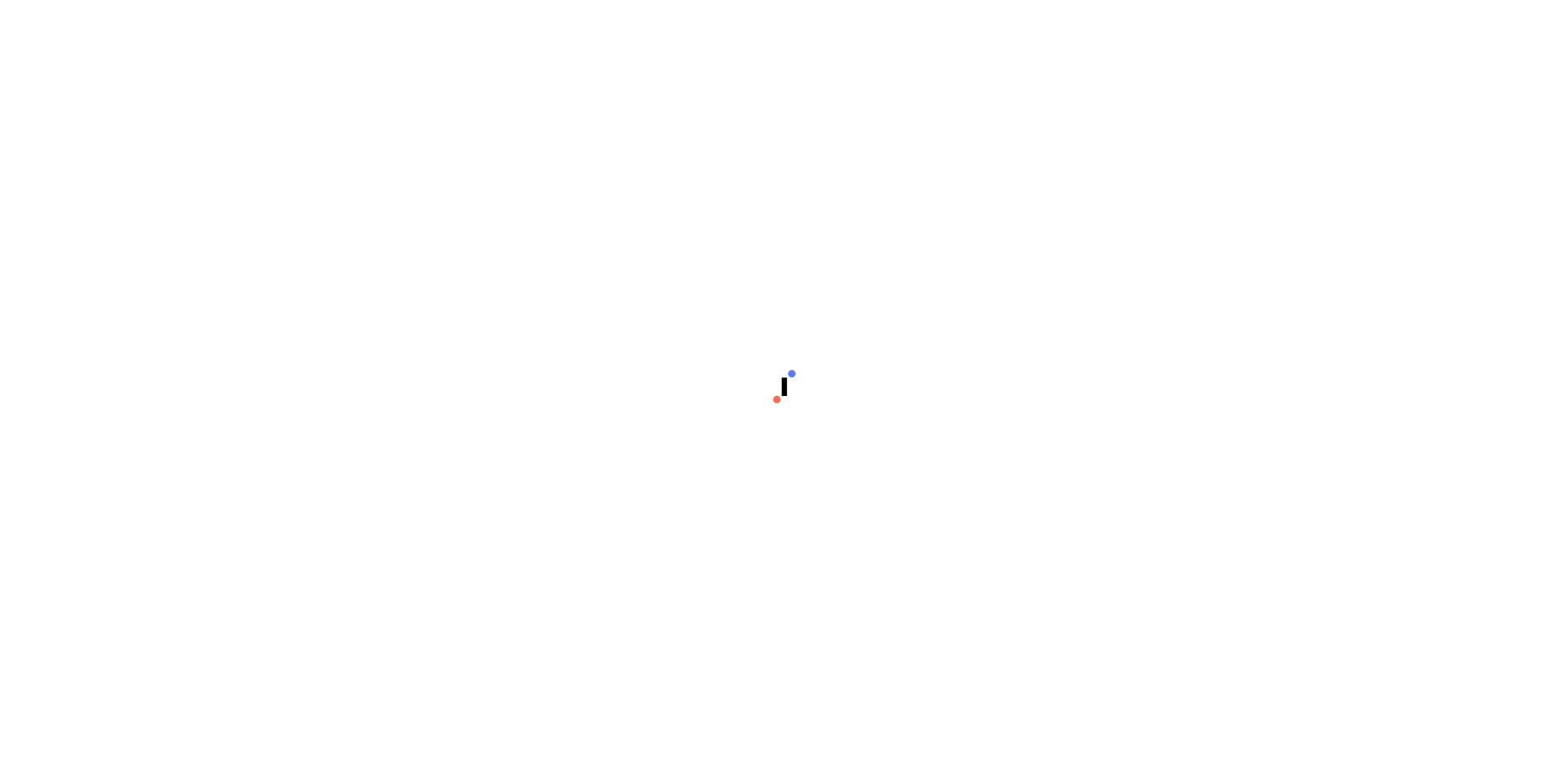 scroll, scrollTop: 0, scrollLeft: 0, axis: both 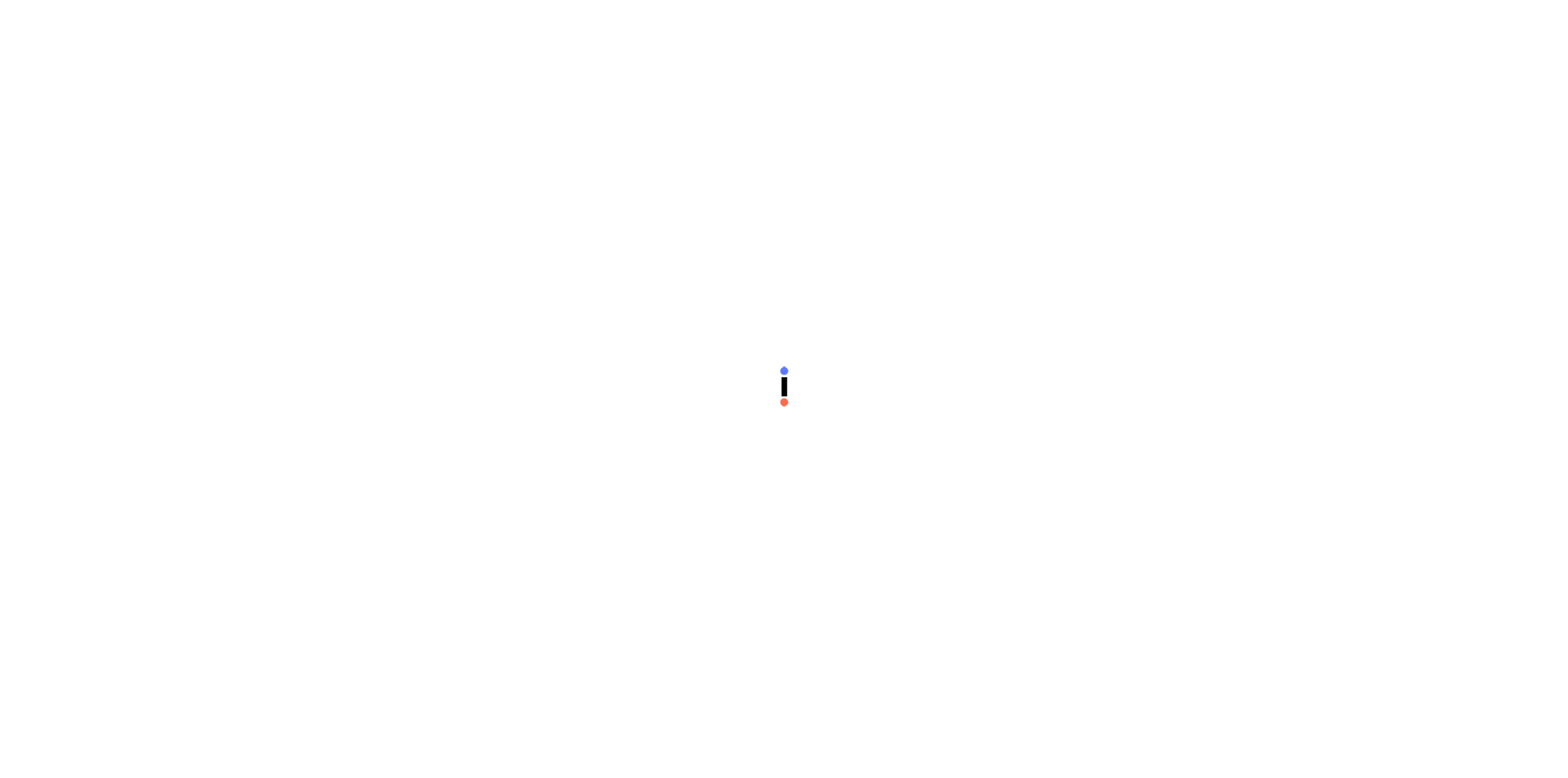click at bounding box center (784, 389) 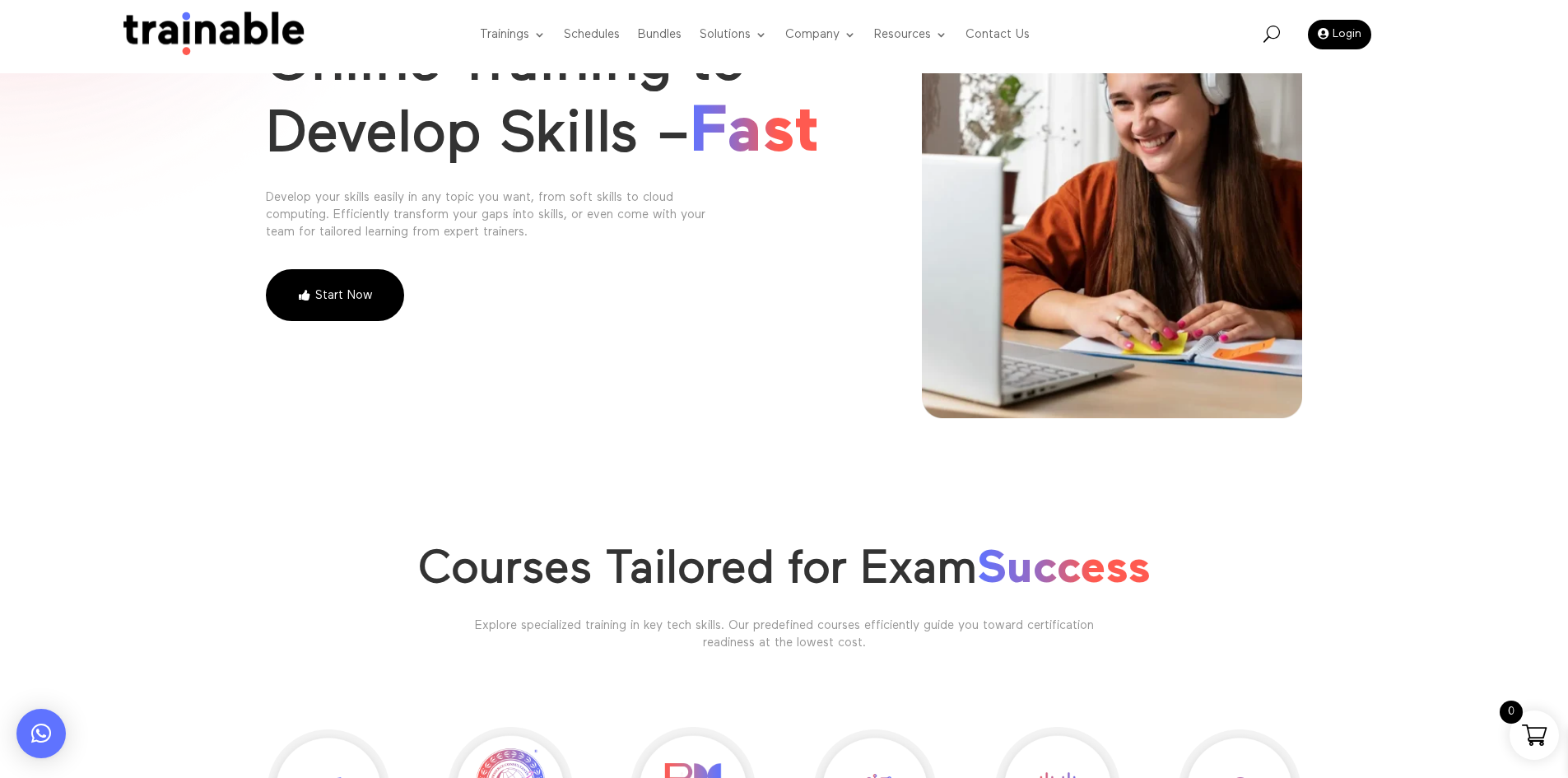 scroll, scrollTop: 412, scrollLeft: 0, axis: vertical 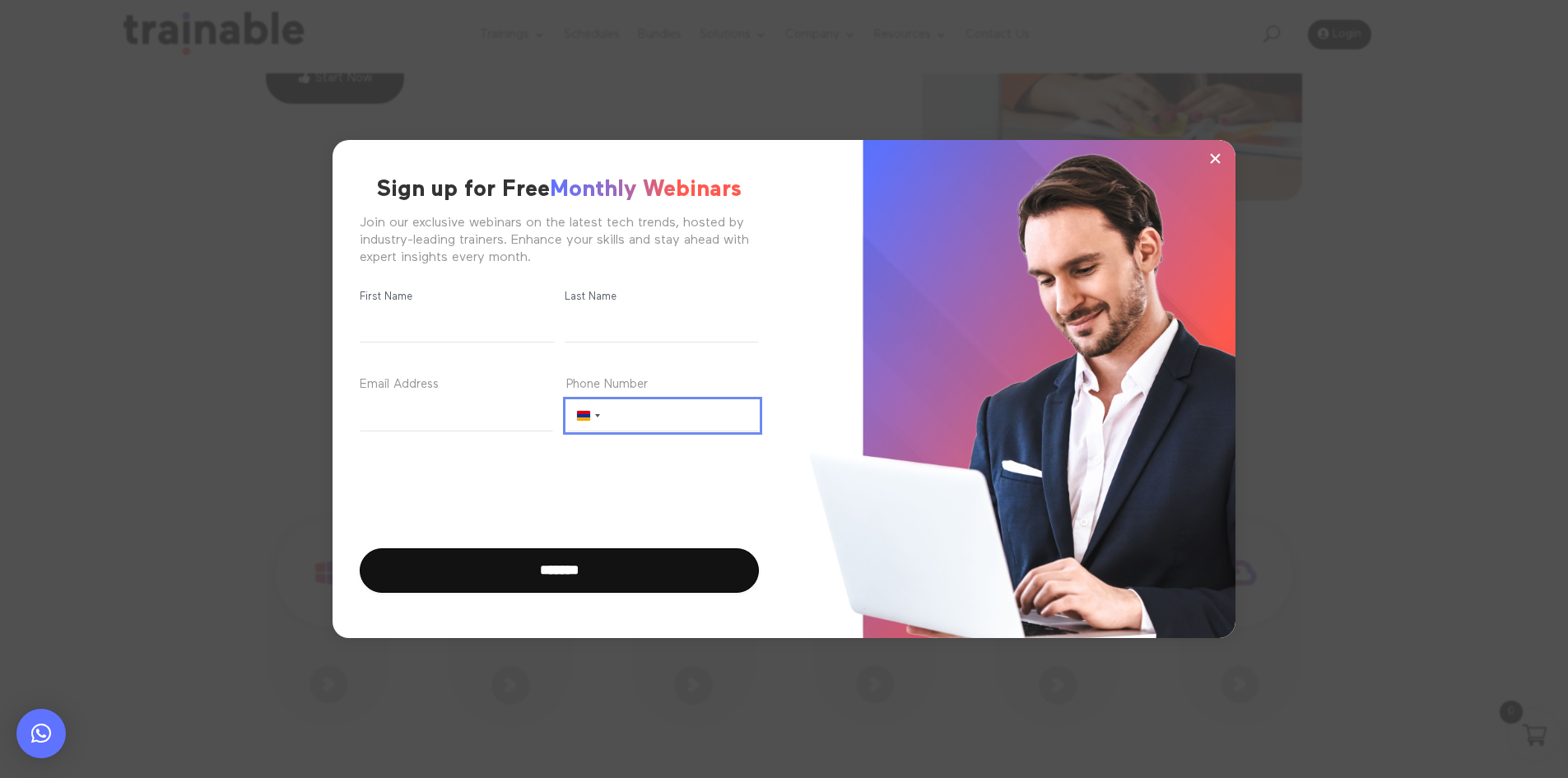 click on "Phone Number (Required)" at bounding box center (663, 416) 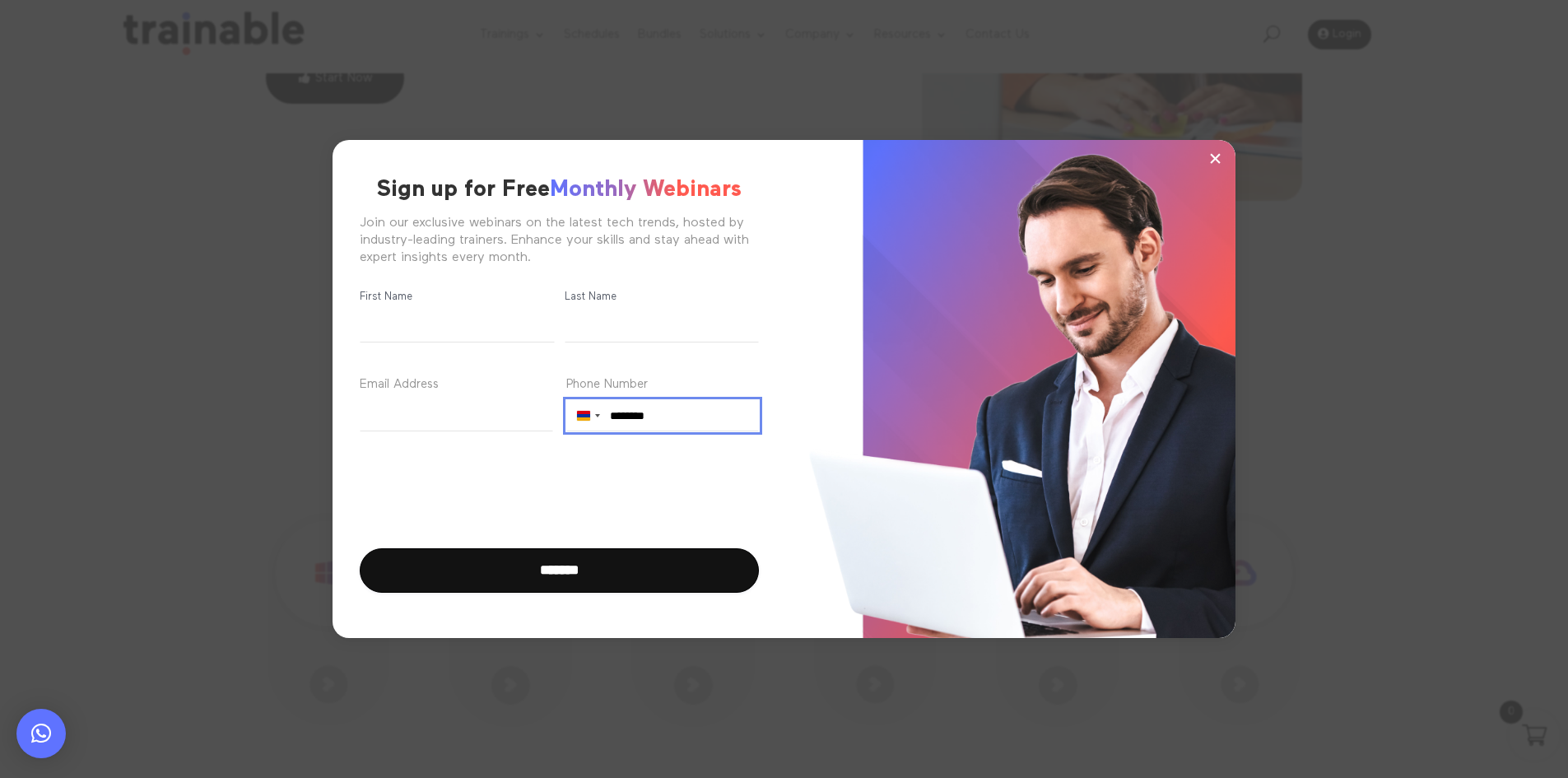 click on "********" at bounding box center [663, 416] 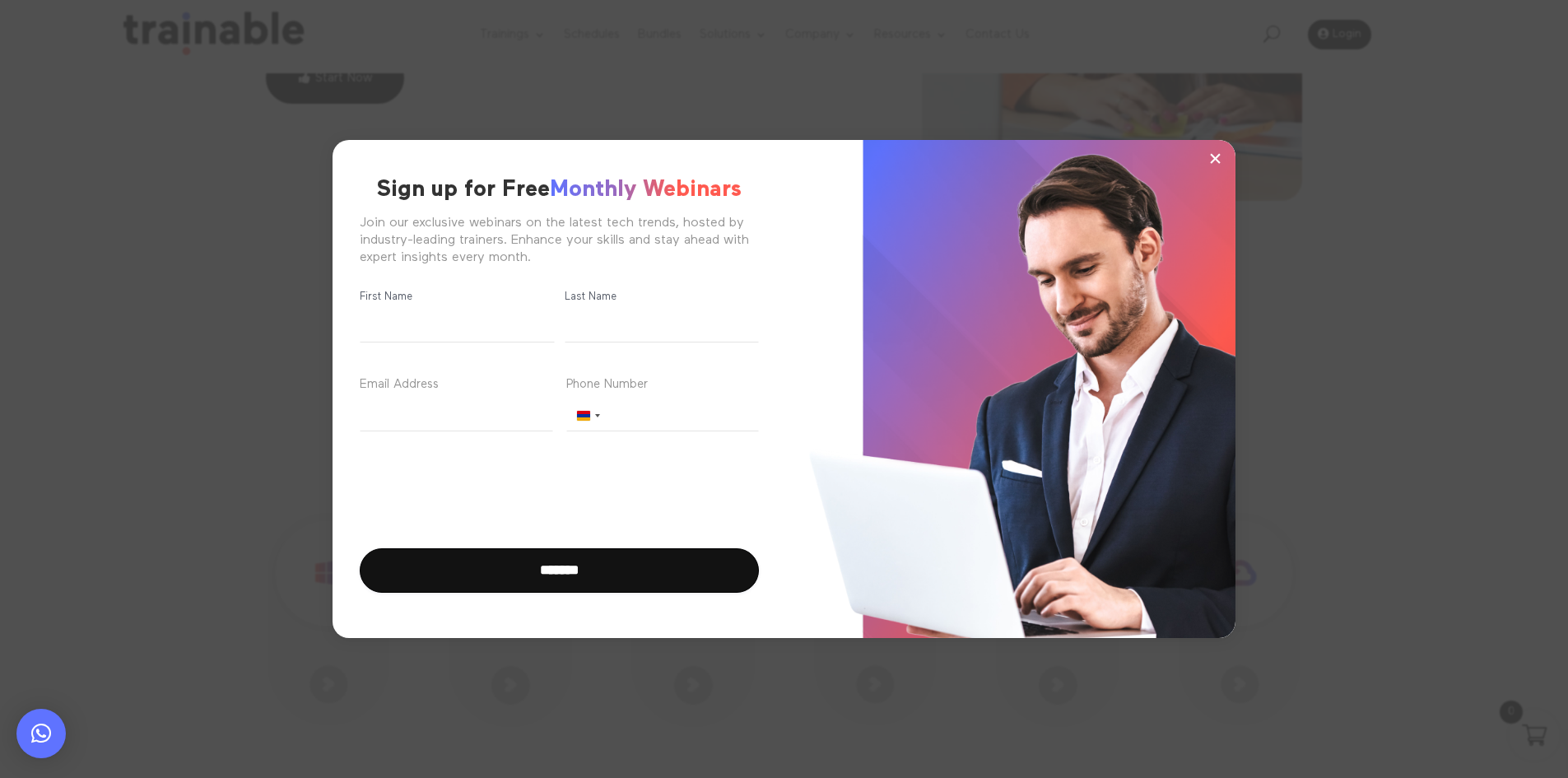 scroll, scrollTop: 412, scrollLeft: 0, axis: vertical 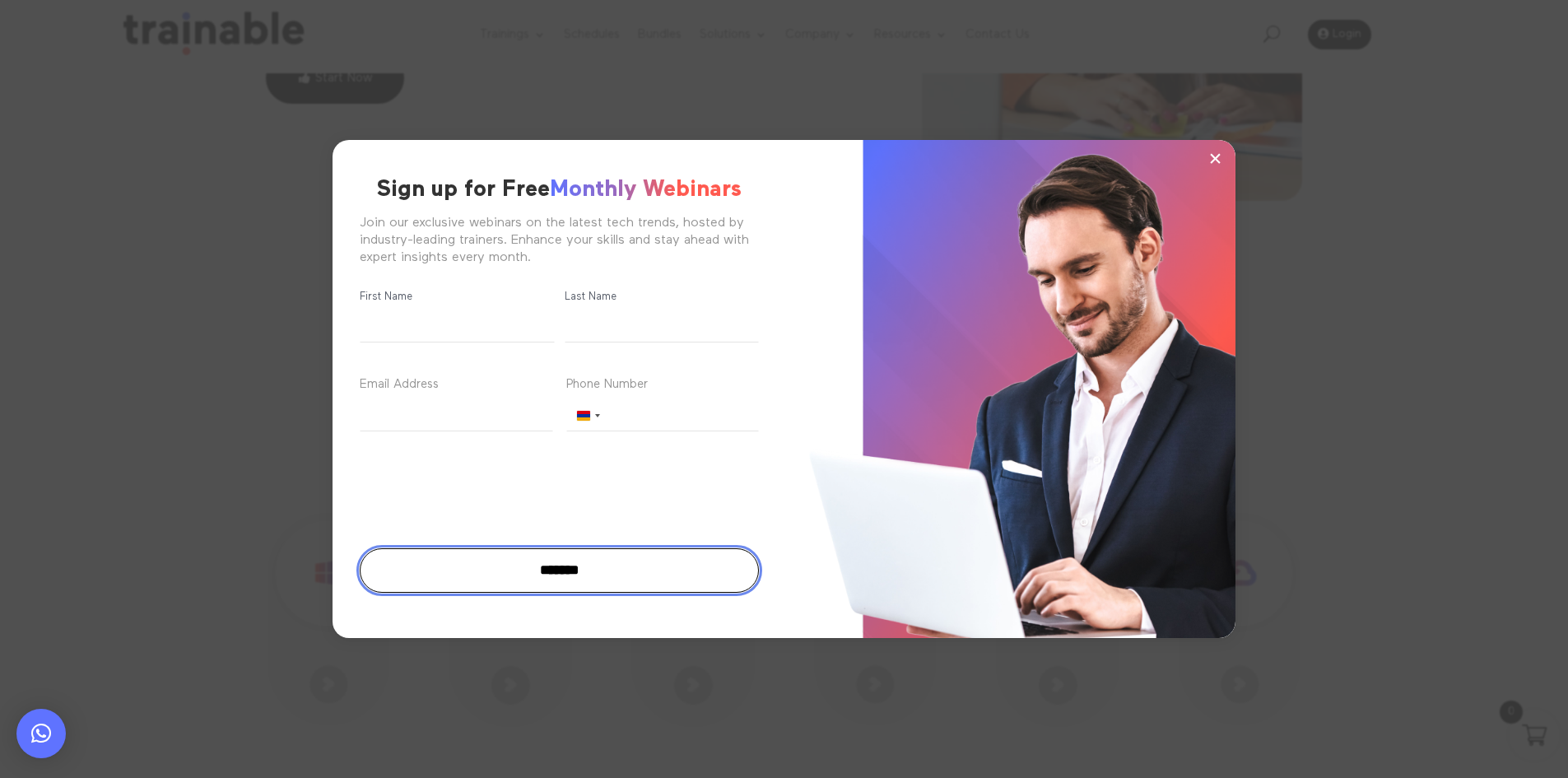 click on "*******" at bounding box center (560, 571) 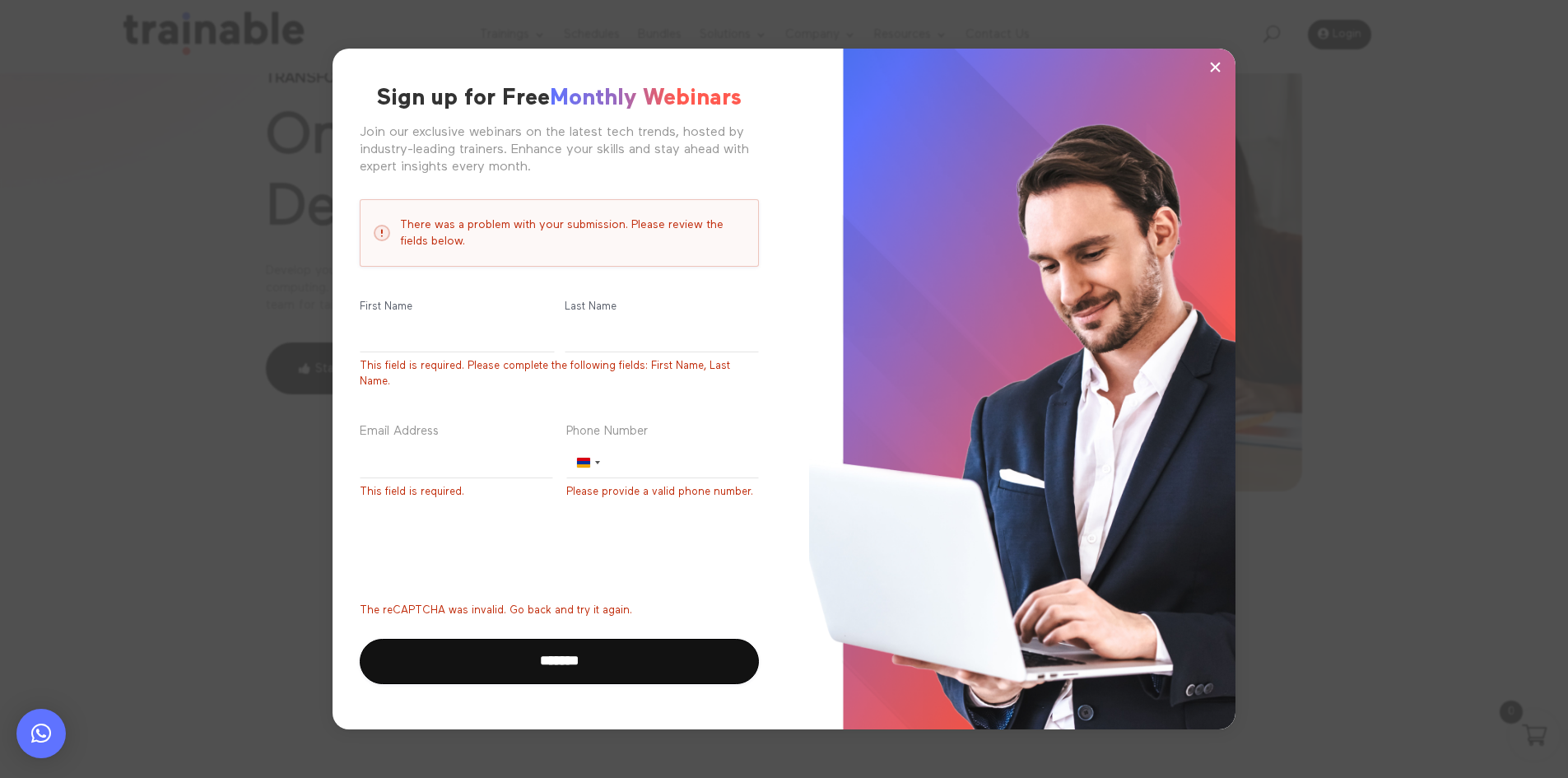 scroll, scrollTop: 0, scrollLeft: 0, axis: both 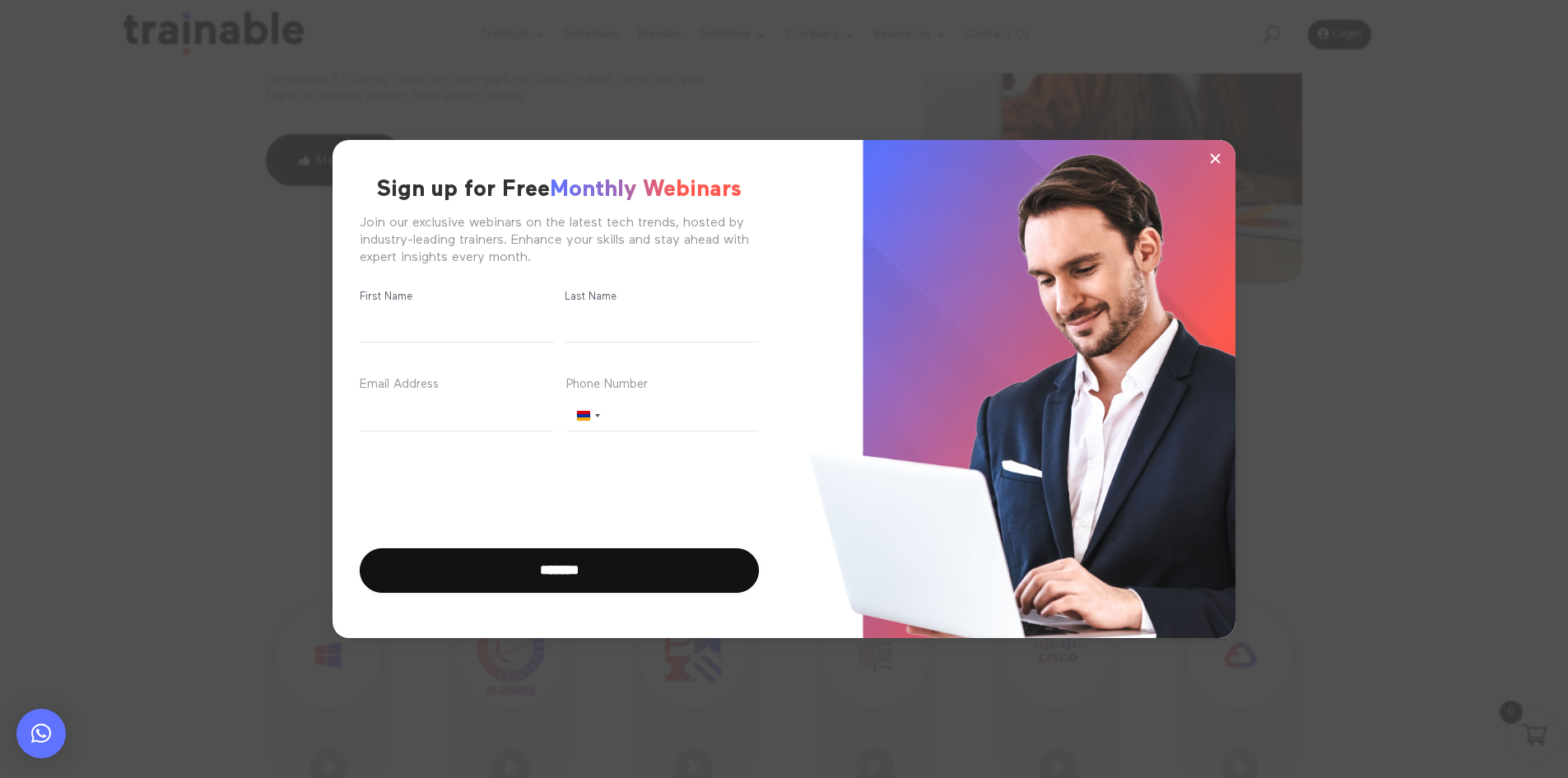 drag, startPoint x: 1305, startPoint y: 226, endPoint x: 1304, endPoint y: 217, distance: 9.055385 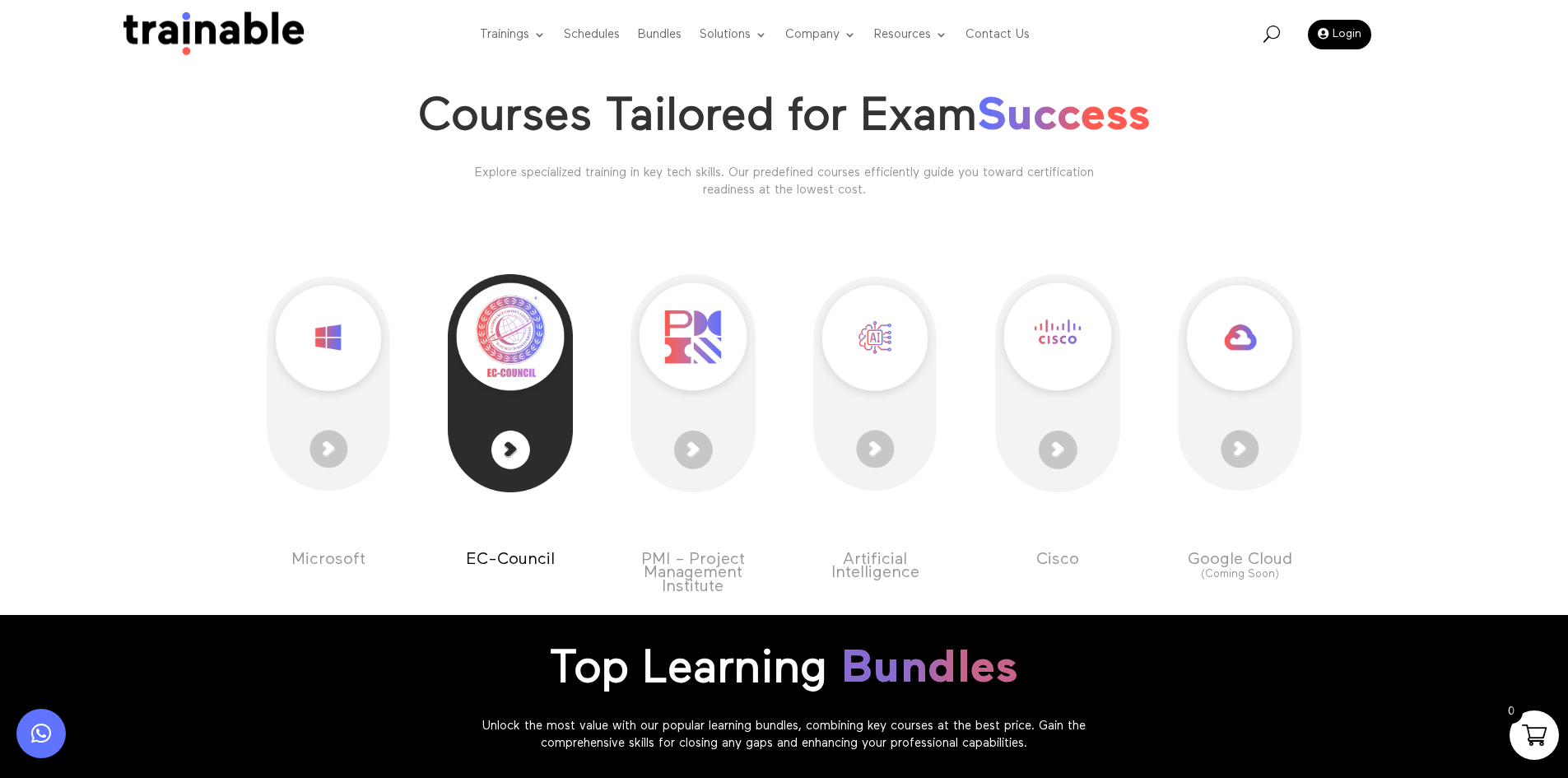 scroll, scrollTop: 741, scrollLeft: 0, axis: vertical 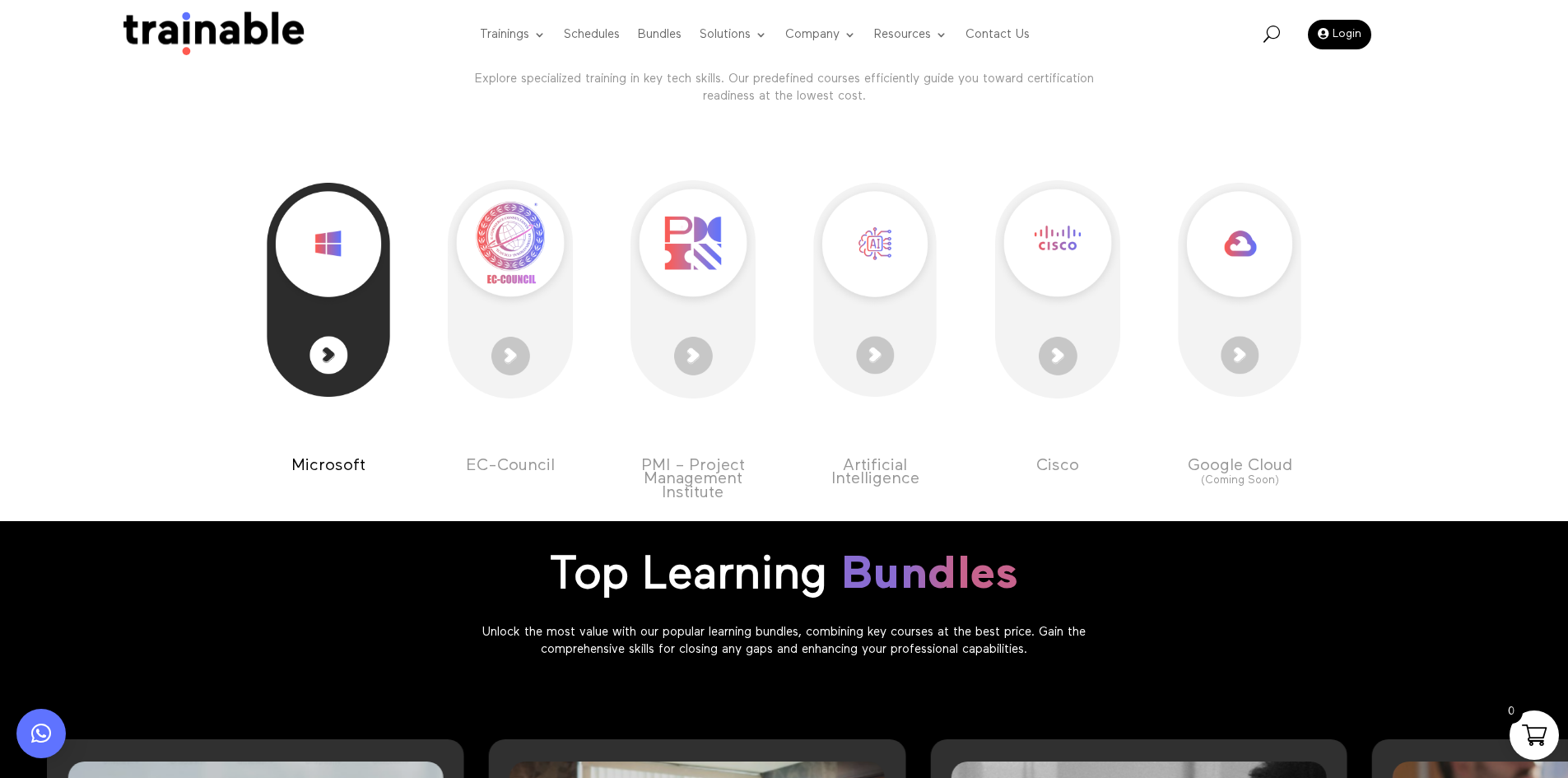 click at bounding box center [328, 289] 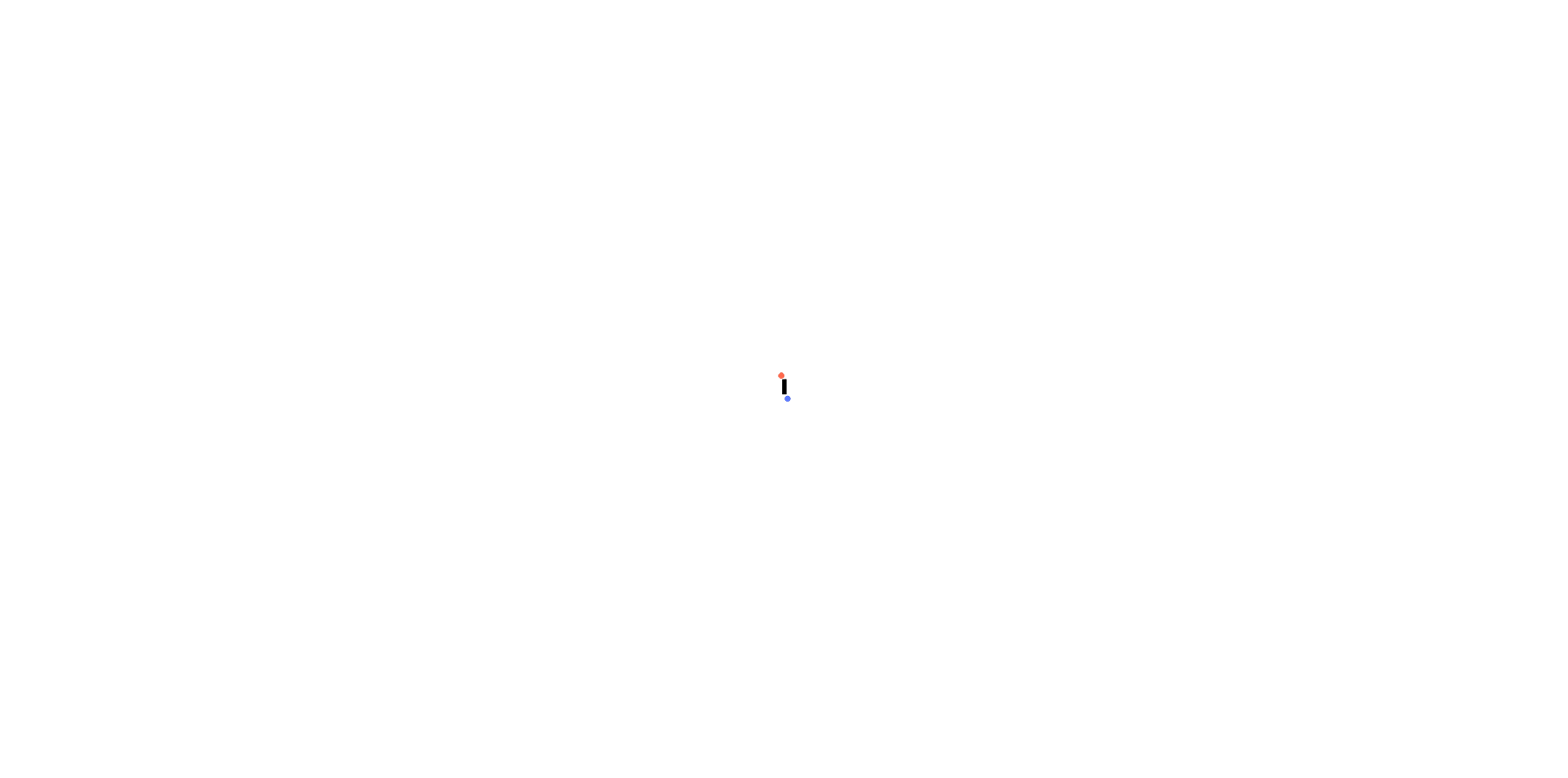 scroll, scrollTop: 0, scrollLeft: 0, axis: both 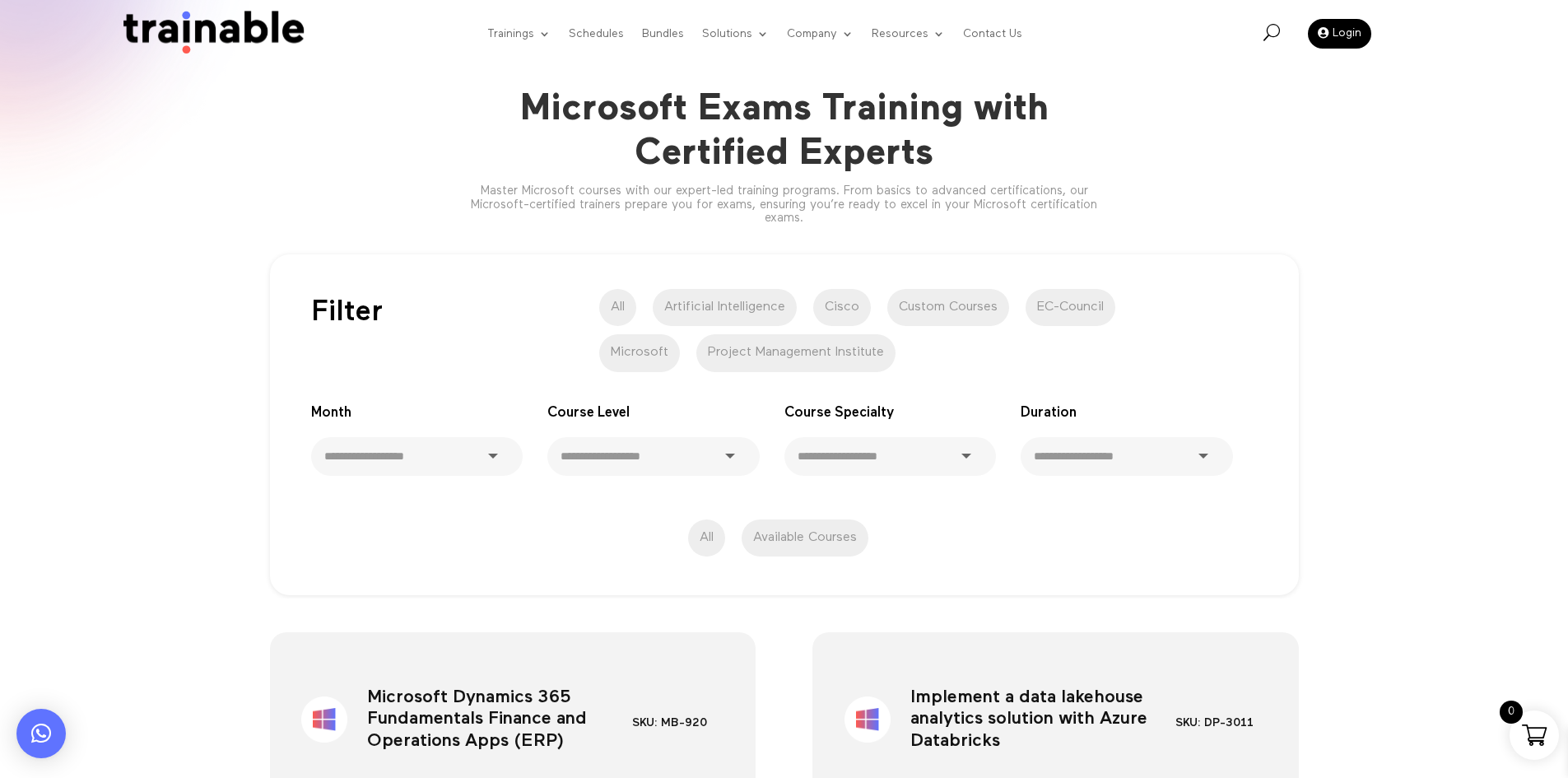click on "EC-Council" at bounding box center (1070, 308) 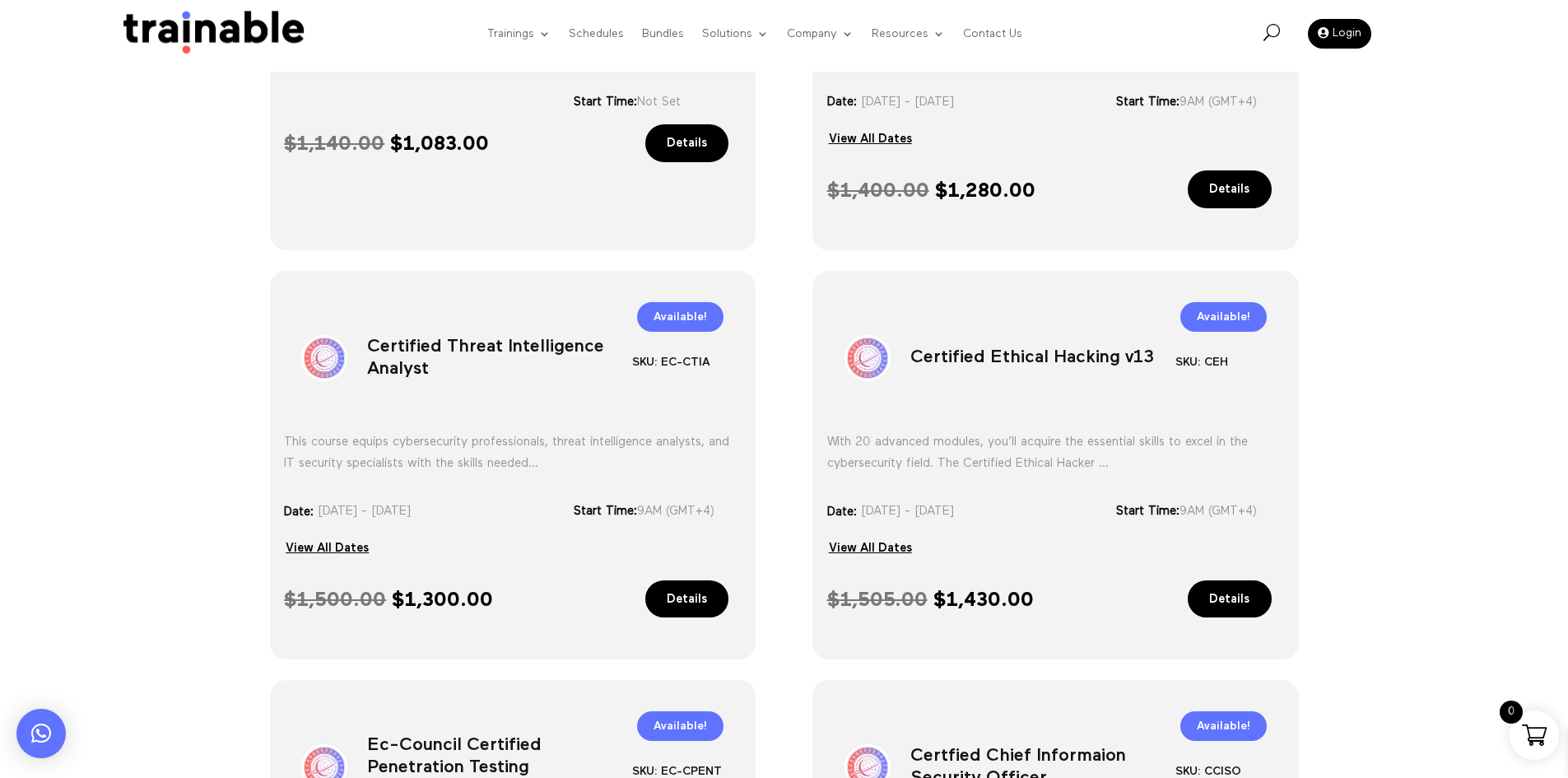 scroll, scrollTop: 480, scrollLeft: 0, axis: vertical 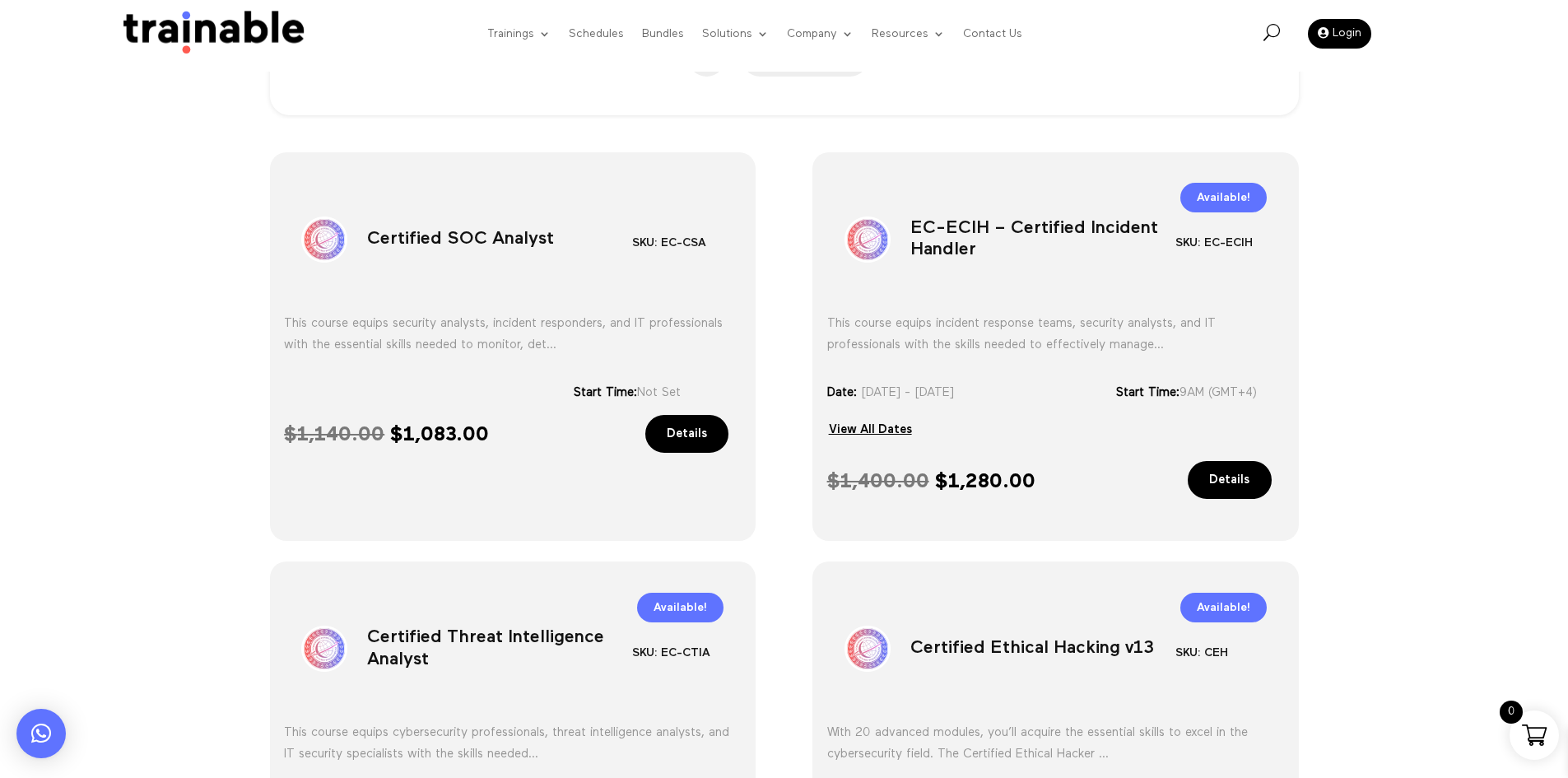click on "Sale!
Certified SOC Analyst
SKU:   EC-CSA
Category:   EC-Council
$" at bounding box center [784, 786] 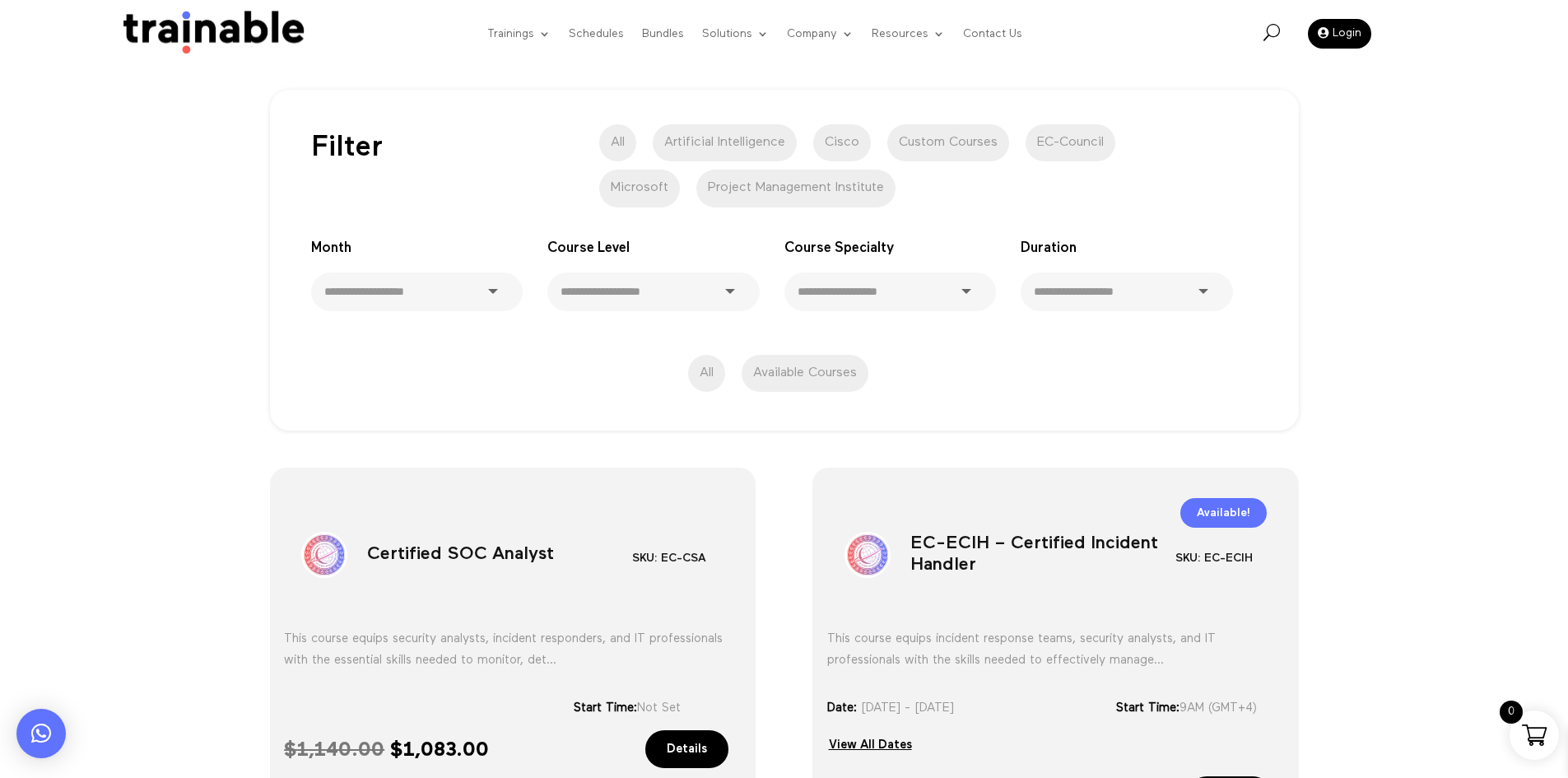 scroll, scrollTop: 0, scrollLeft: 0, axis: both 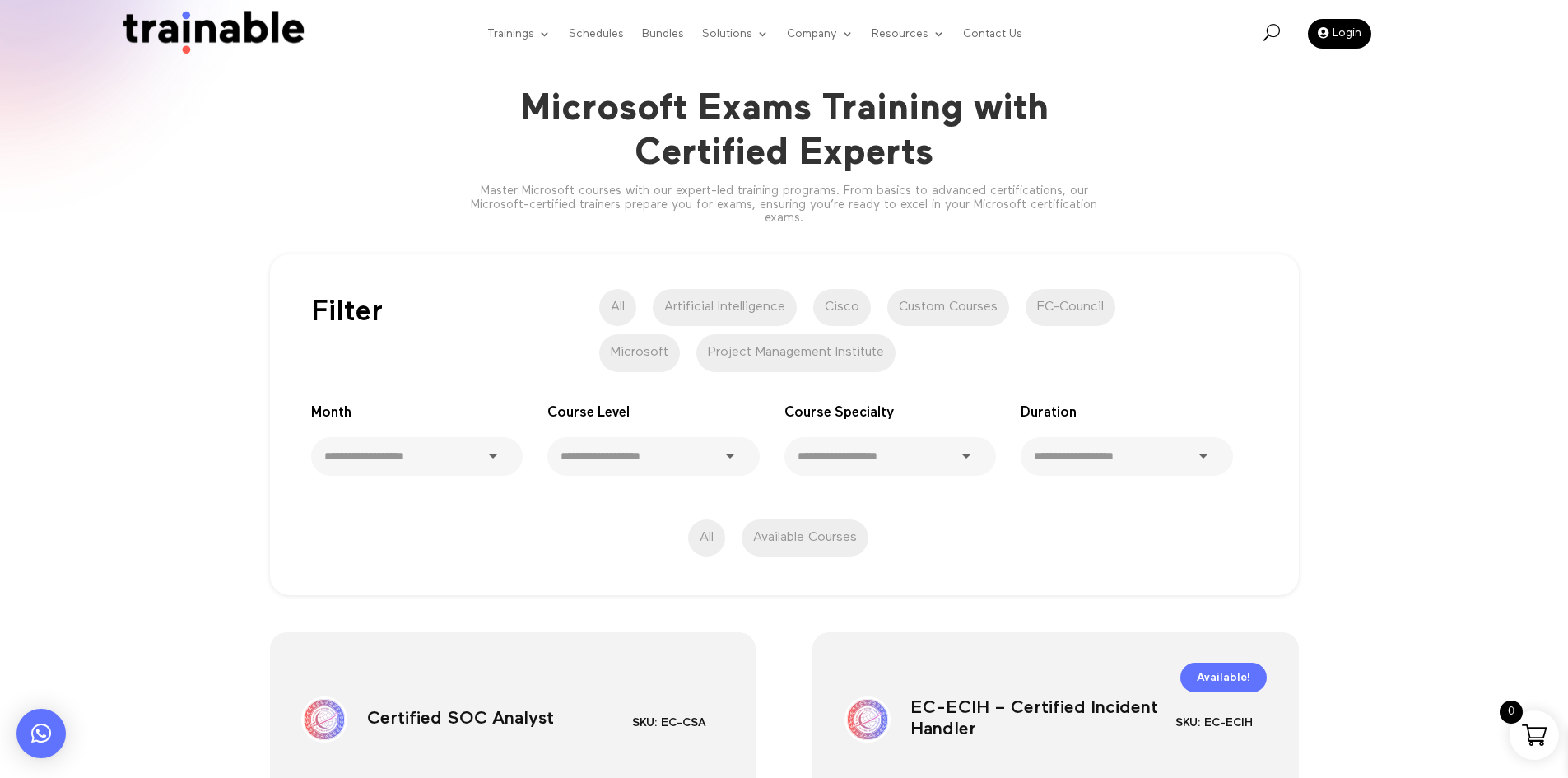 click at bounding box center (209, 34) 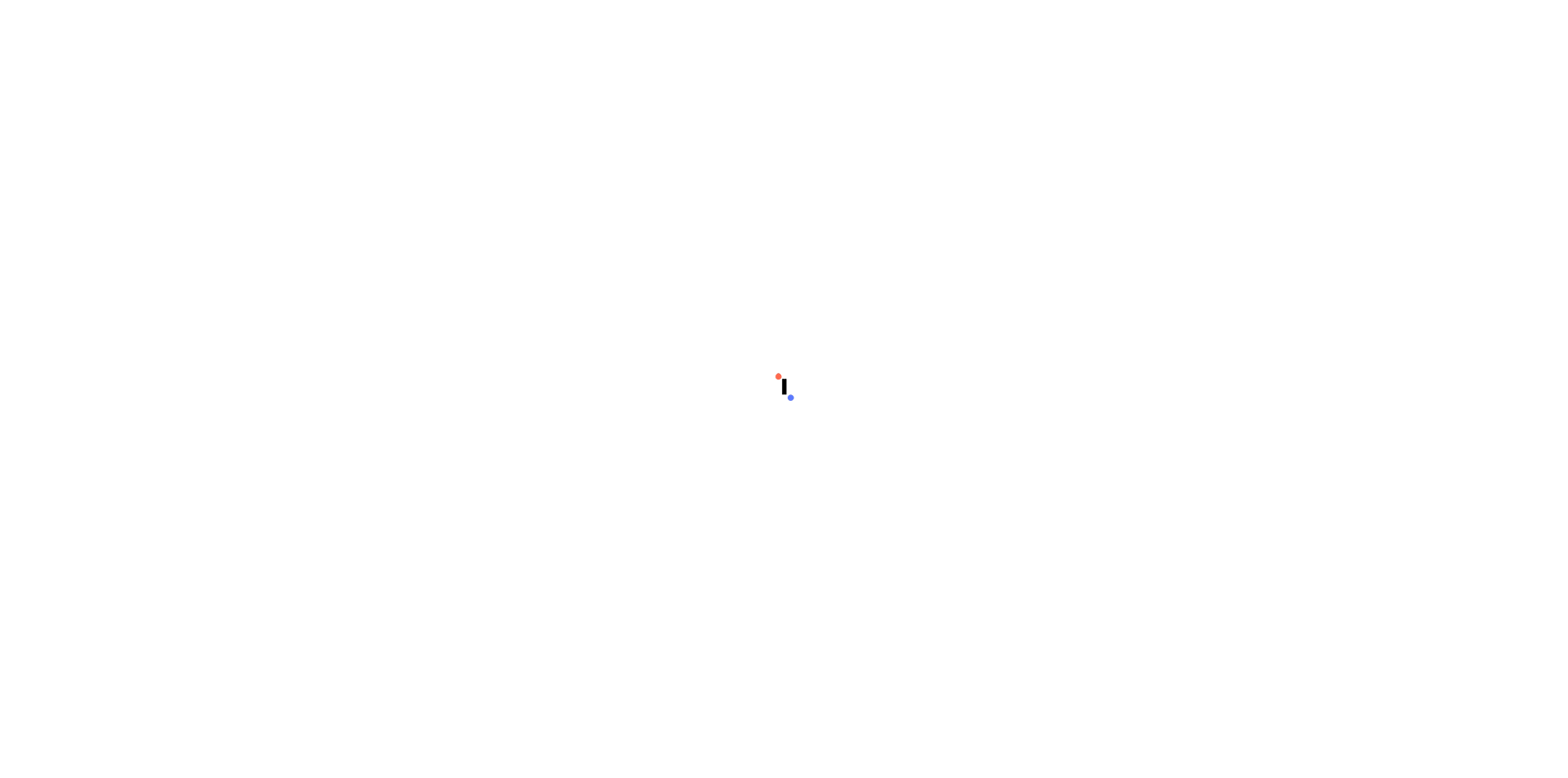 scroll, scrollTop: 0, scrollLeft: 0, axis: both 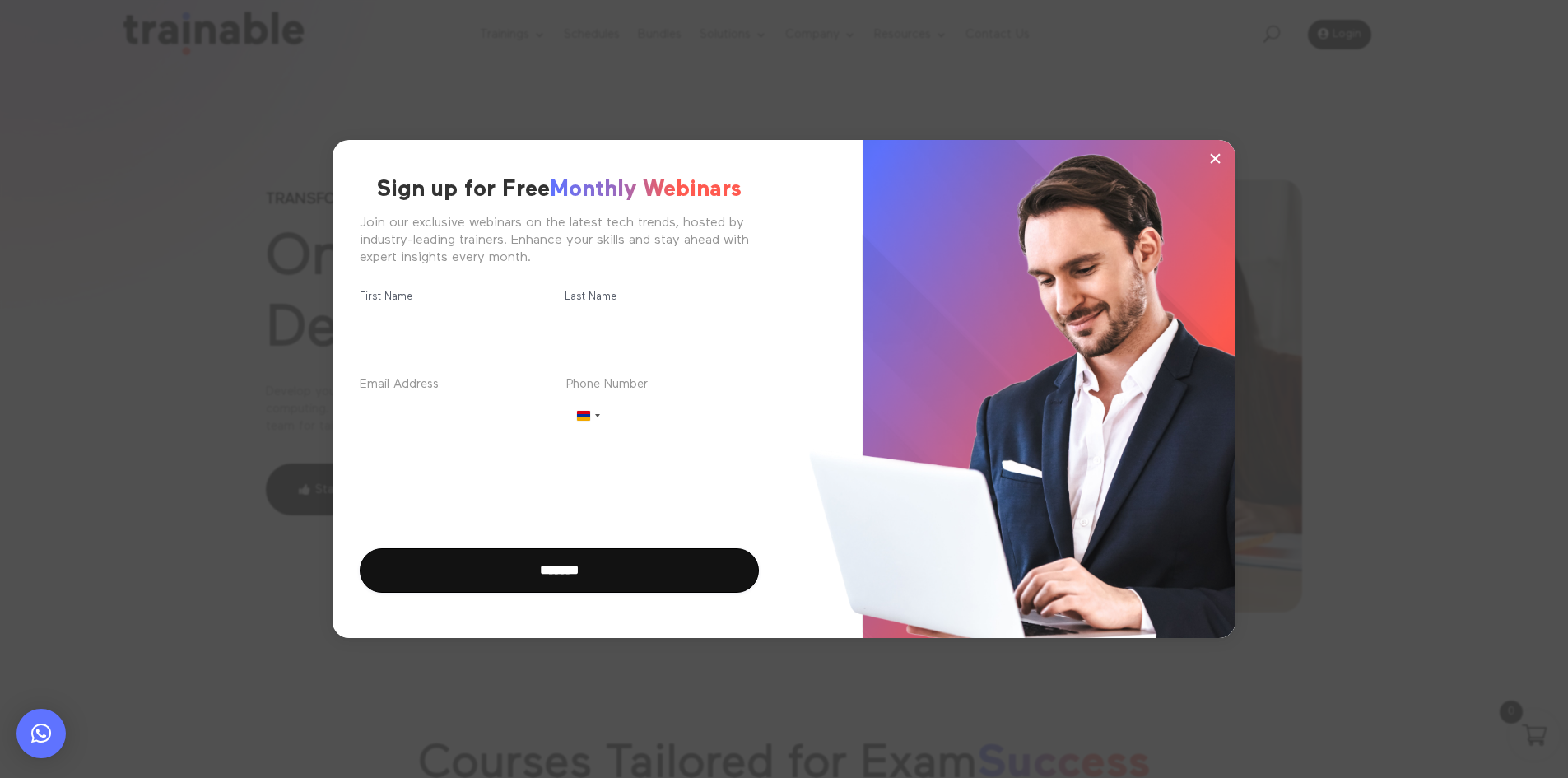 click on "×
Sign up for Free  Monthly Webinars
Join our exclusive webinars on the latest tech trends, hosted by industry-leading trainers. Enhance your skills and stay ahead with expert insights every month.
subscribe form popup
Name (Required)
First Name" at bounding box center (784, 389) 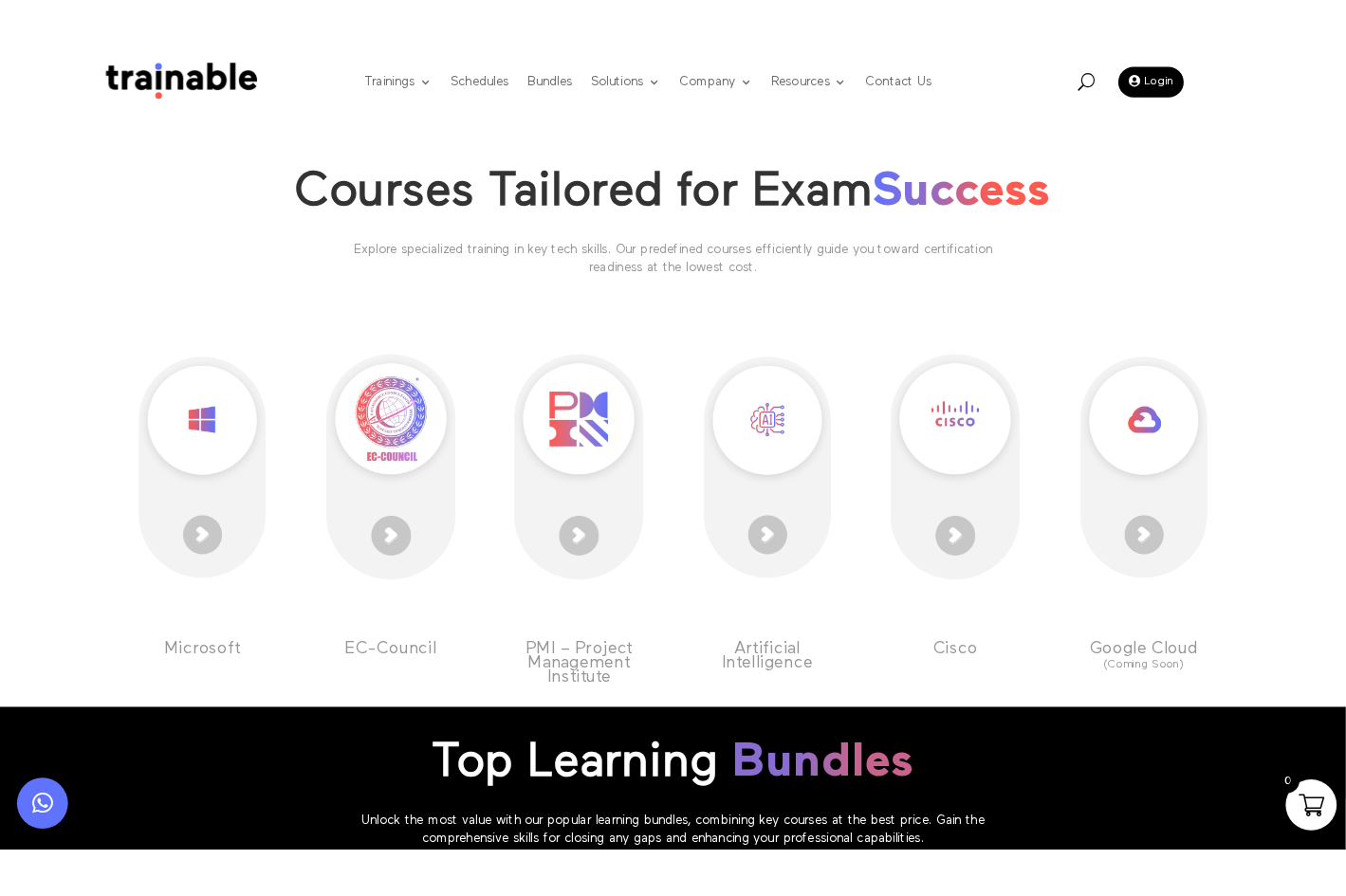 scroll, scrollTop: 664, scrollLeft: 0, axis: vertical 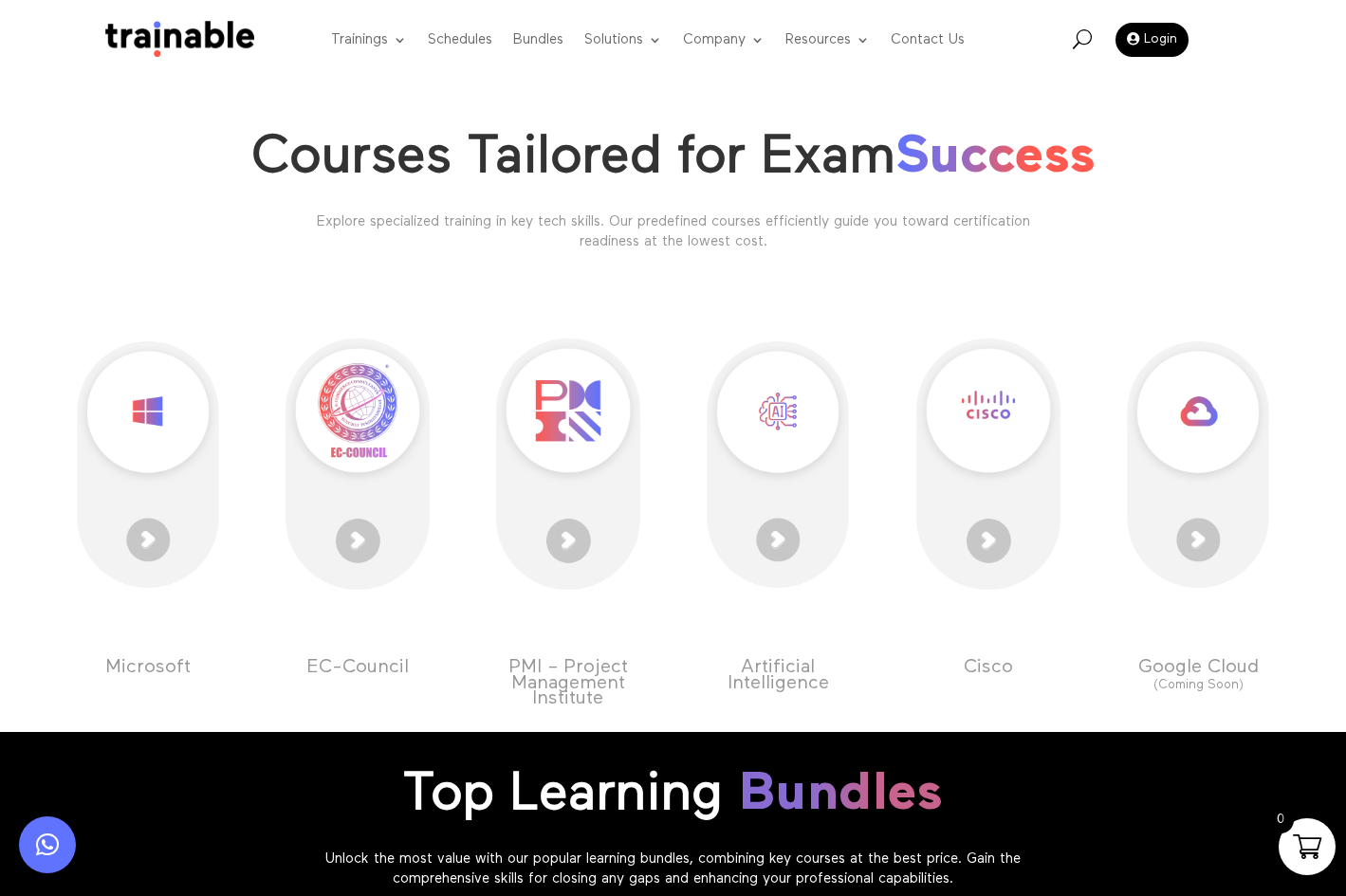 click on "Courses Tailored for Exam  Success" 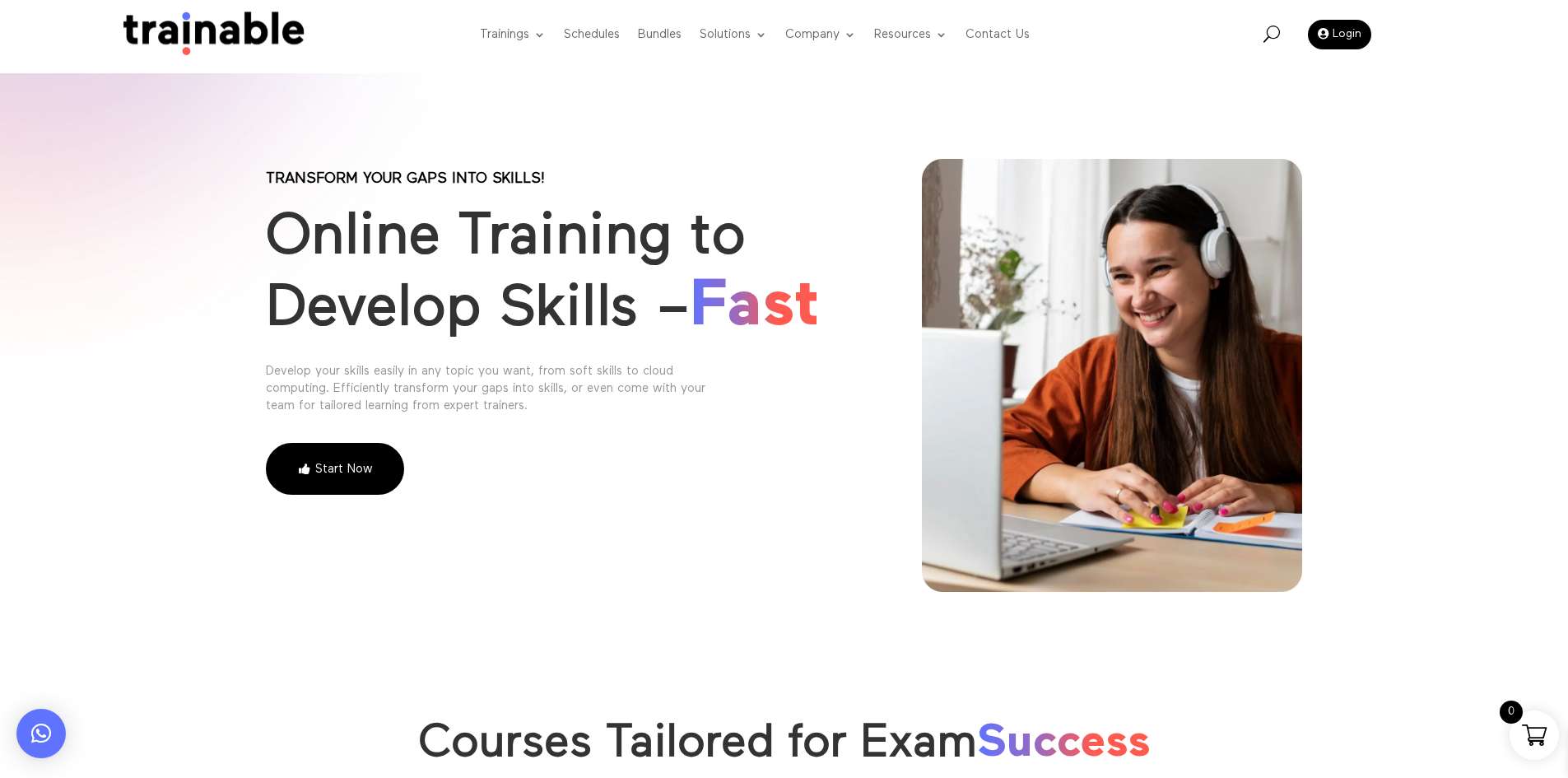 scroll, scrollTop: 0, scrollLeft: 0, axis: both 